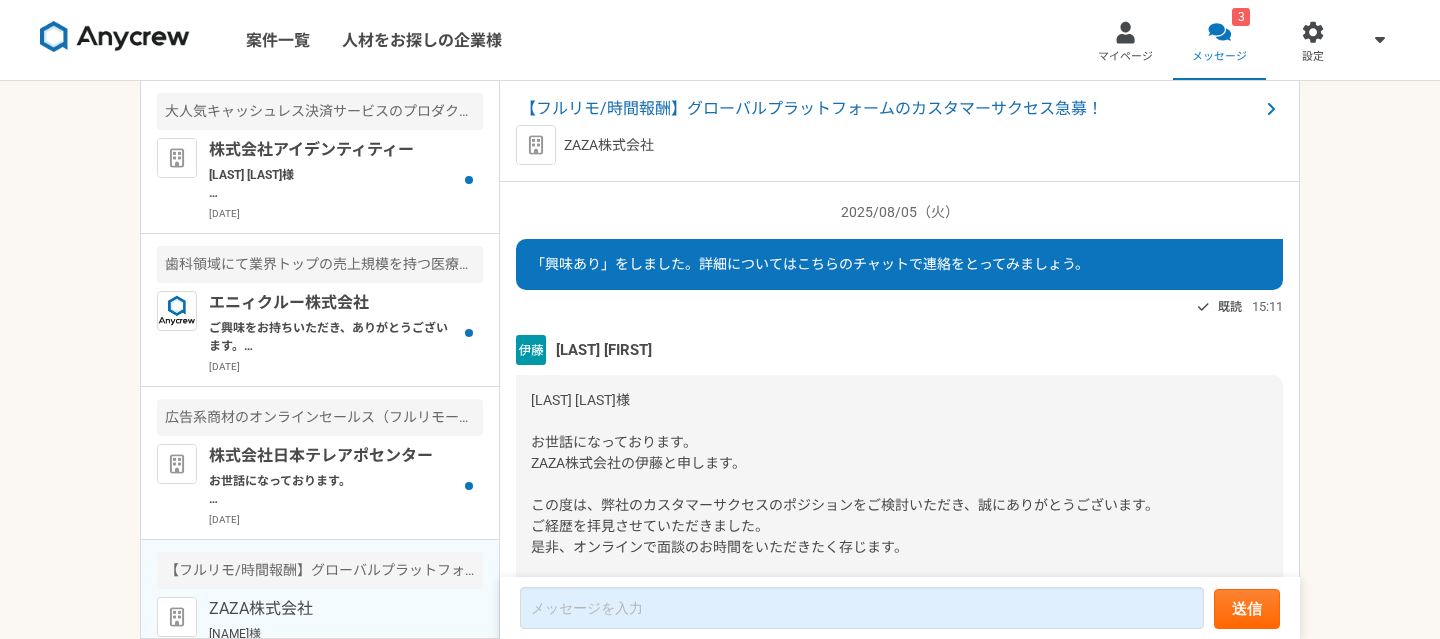 scroll, scrollTop: 0, scrollLeft: 0, axis: both 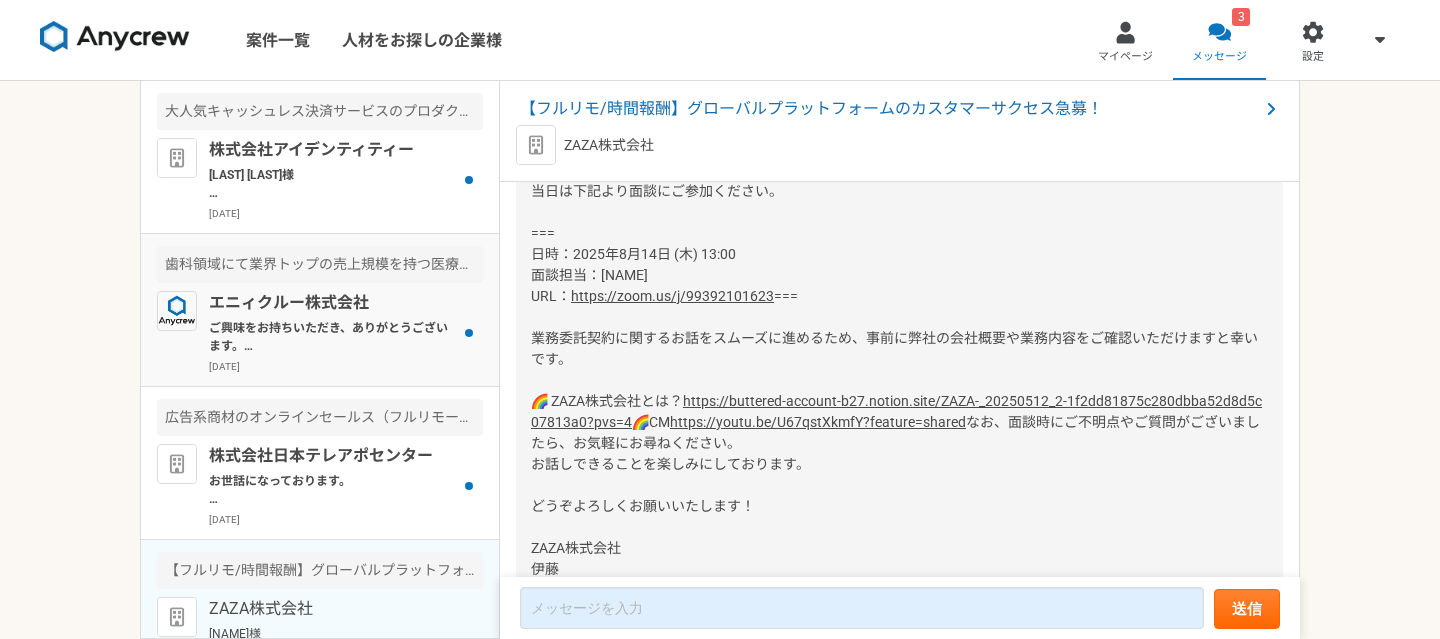 click on "ご興味をお持ちいただき、ありがとうございます。
プロフィールを拝見し、社会福祉法人での広報のご経験をお持ちとのこと、確認しました。
マネージャーのご経験などは、お持ちでしょうか？" at bounding box center (332, 337) 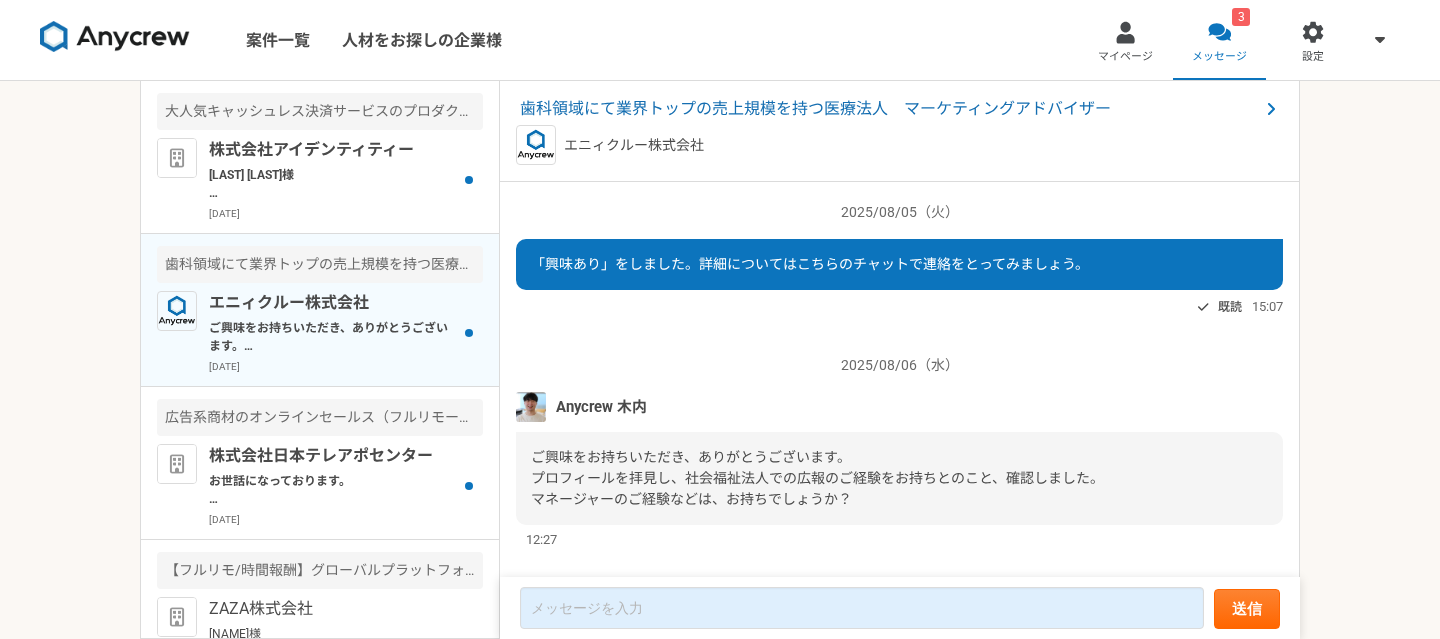 scroll, scrollTop: 30, scrollLeft: 0, axis: vertical 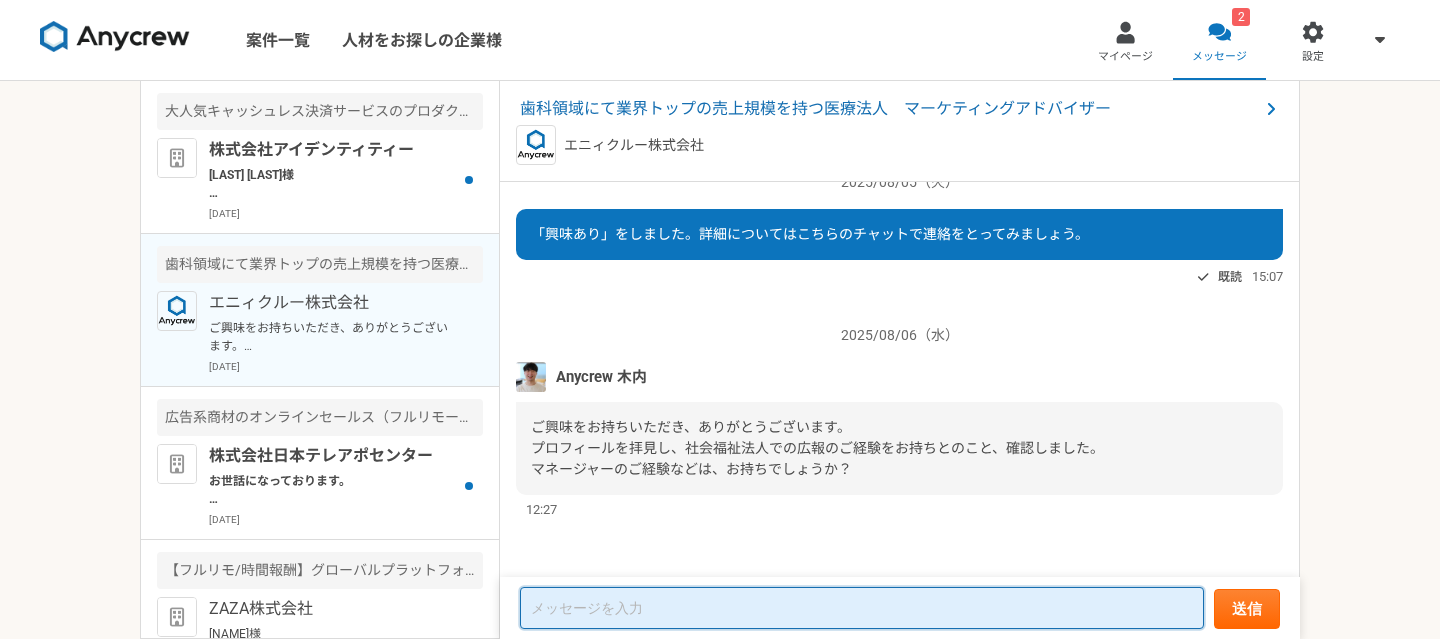 click at bounding box center [862, 608] 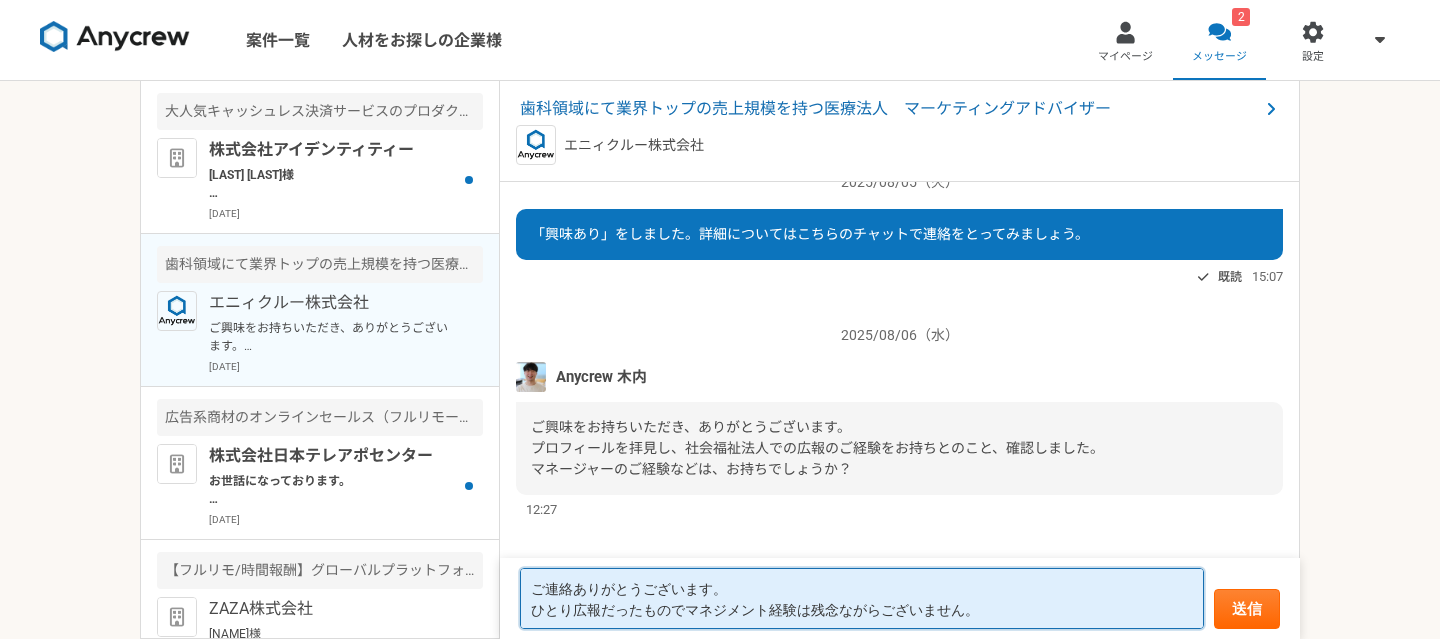 click on "ご連絡ありがとうございます。
ひとり広報だったものでマネジメント経験は残念ながらございません。" at bounding box center [862, 598] 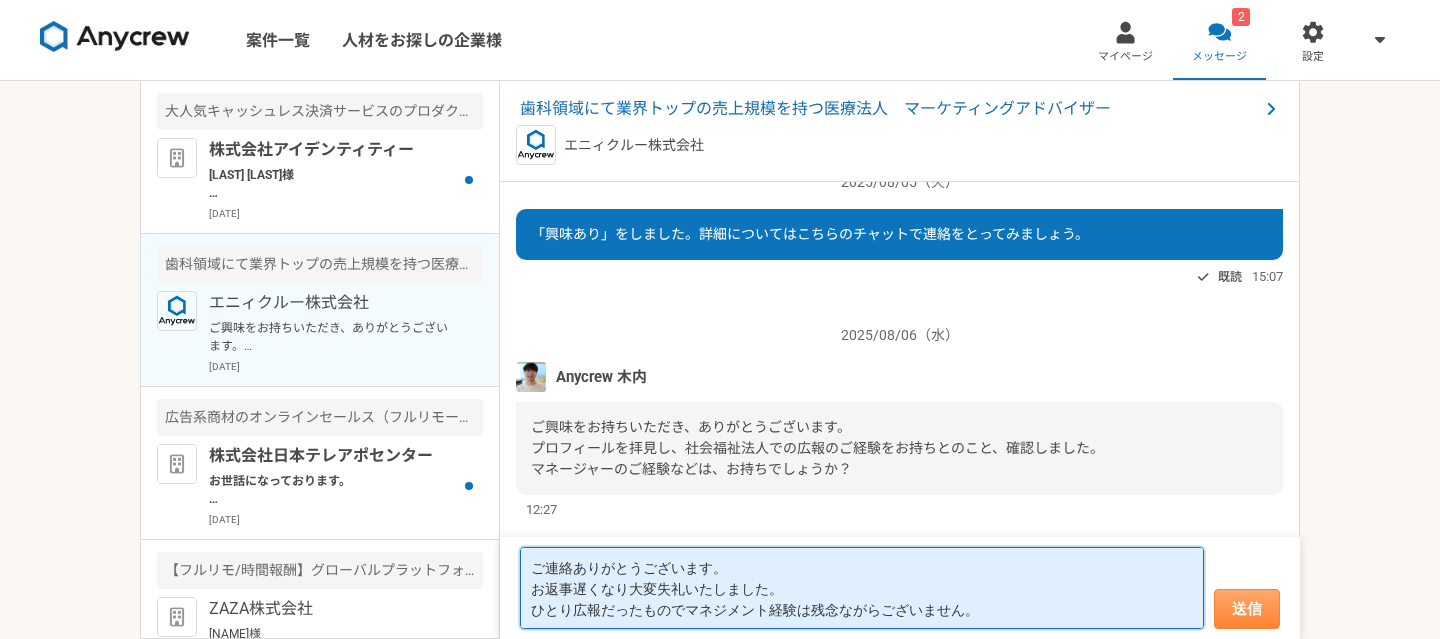 type on "ご連絡ありがとうございます。
お返事遅くなり大変失礼いたしました。
ひとり広報だったものでマネジメント経験は残念ながらございません。" 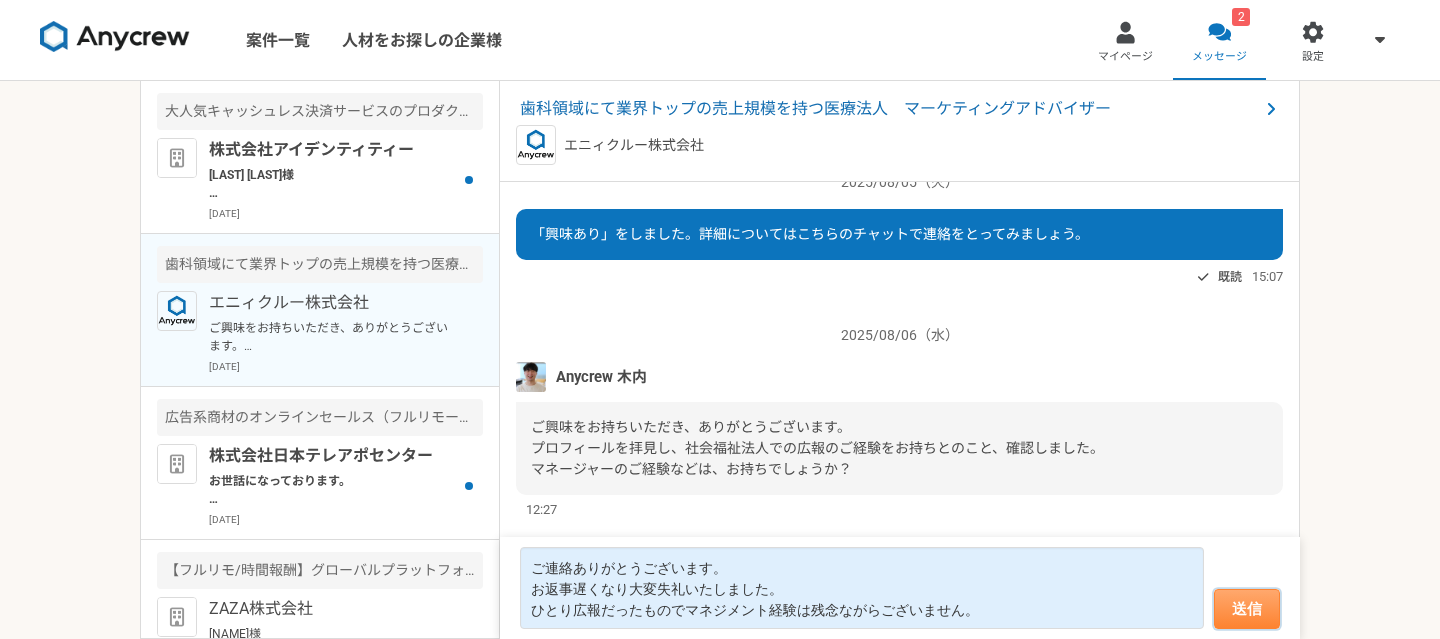 click on "送信" at bounding box center (1247, 609) 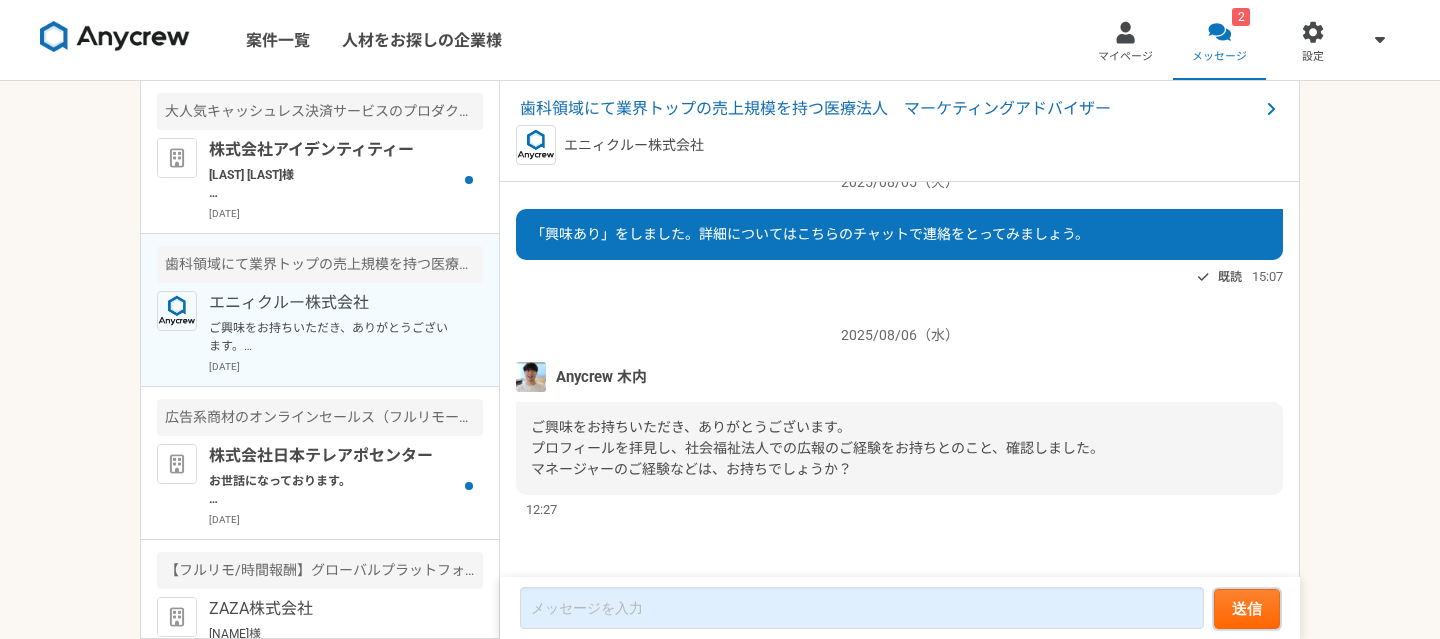 scroll, scrollTop: 220, scrollLeft: 0, axis: vertical 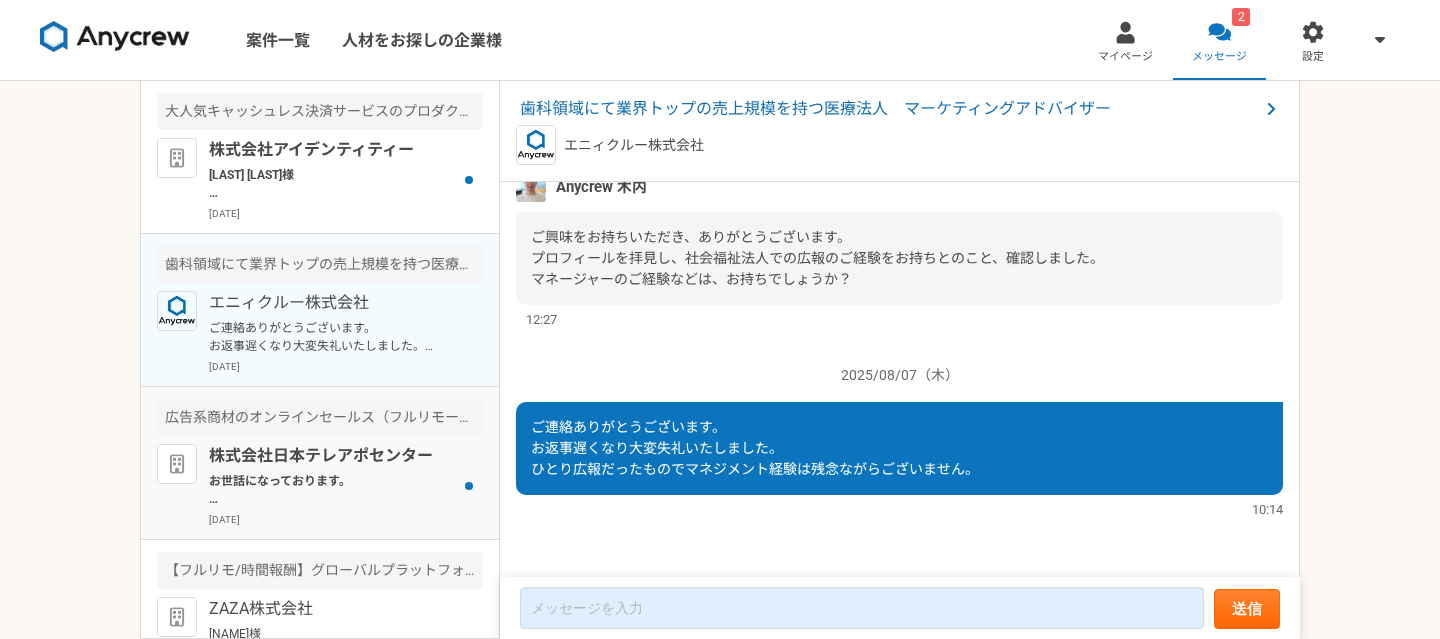 click on "株式会社日本テレアポセンター" at bounding box center (332, 456) 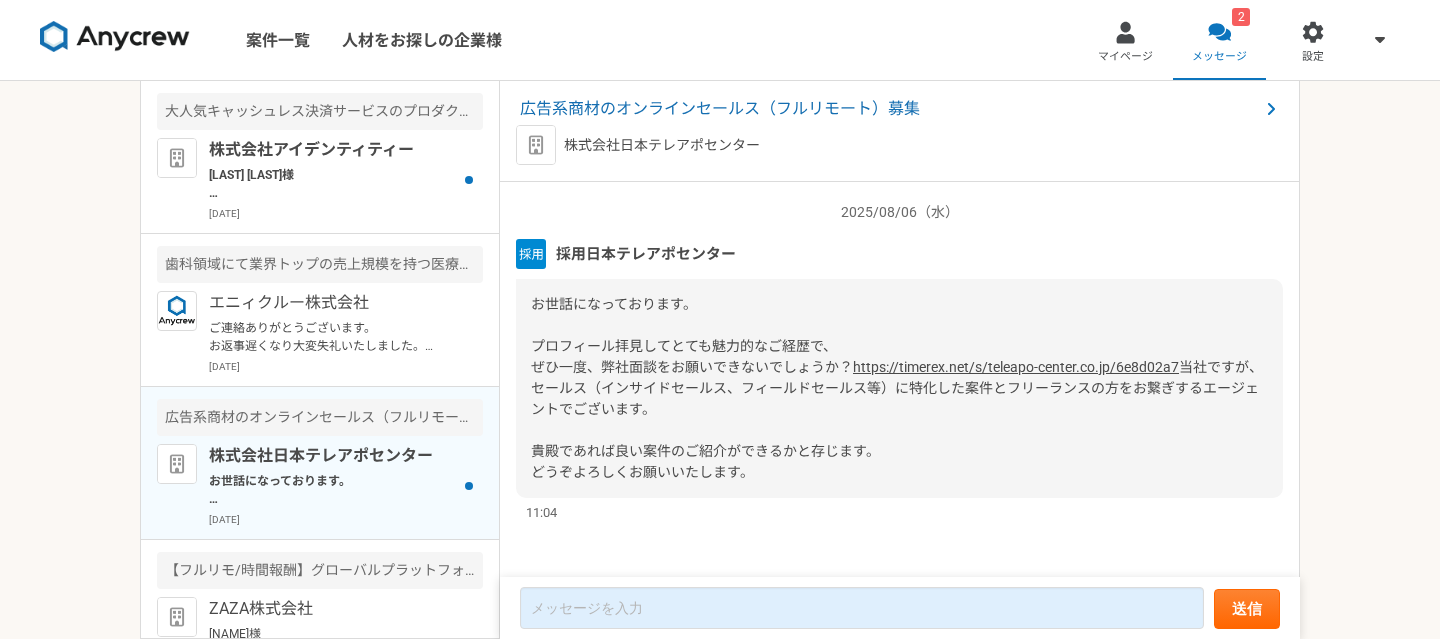scroll, scrollTop: 45, scrollLeft: 0, axis: vertical 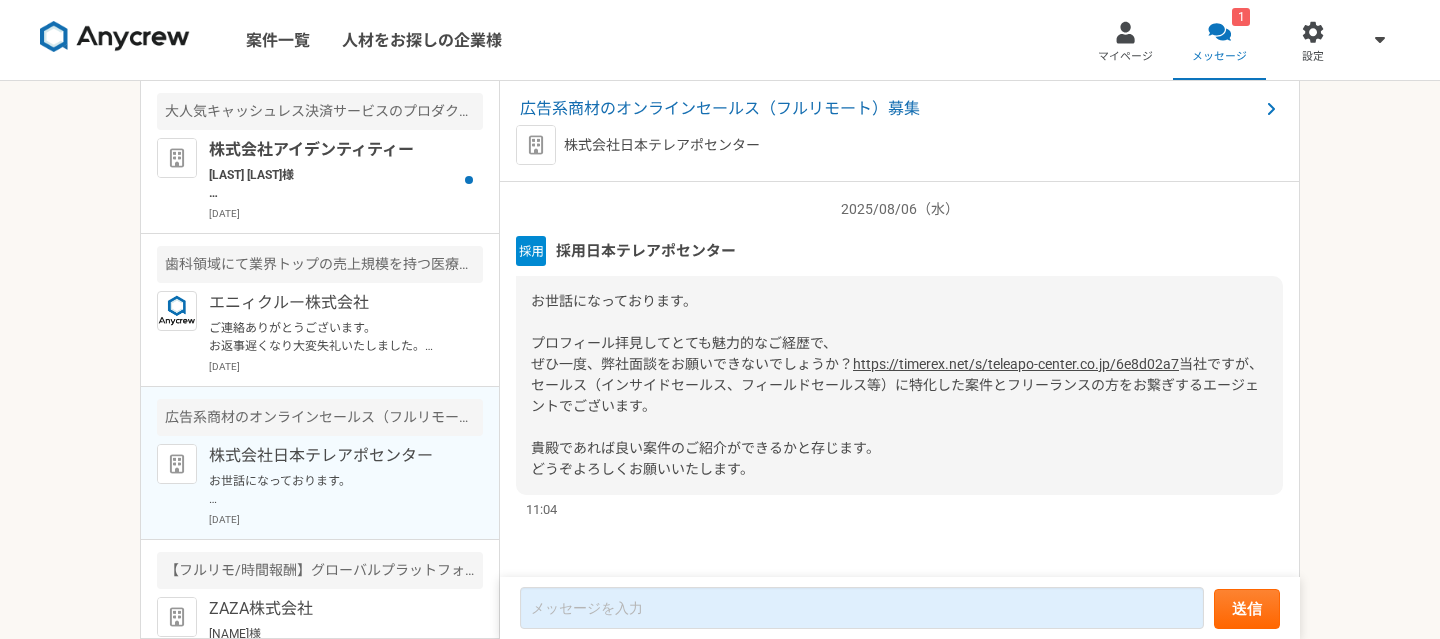 click on "https://timerex.net/s/teleapo-center.co.jp/6e8d02a7" at bounding box center (1016, 364) 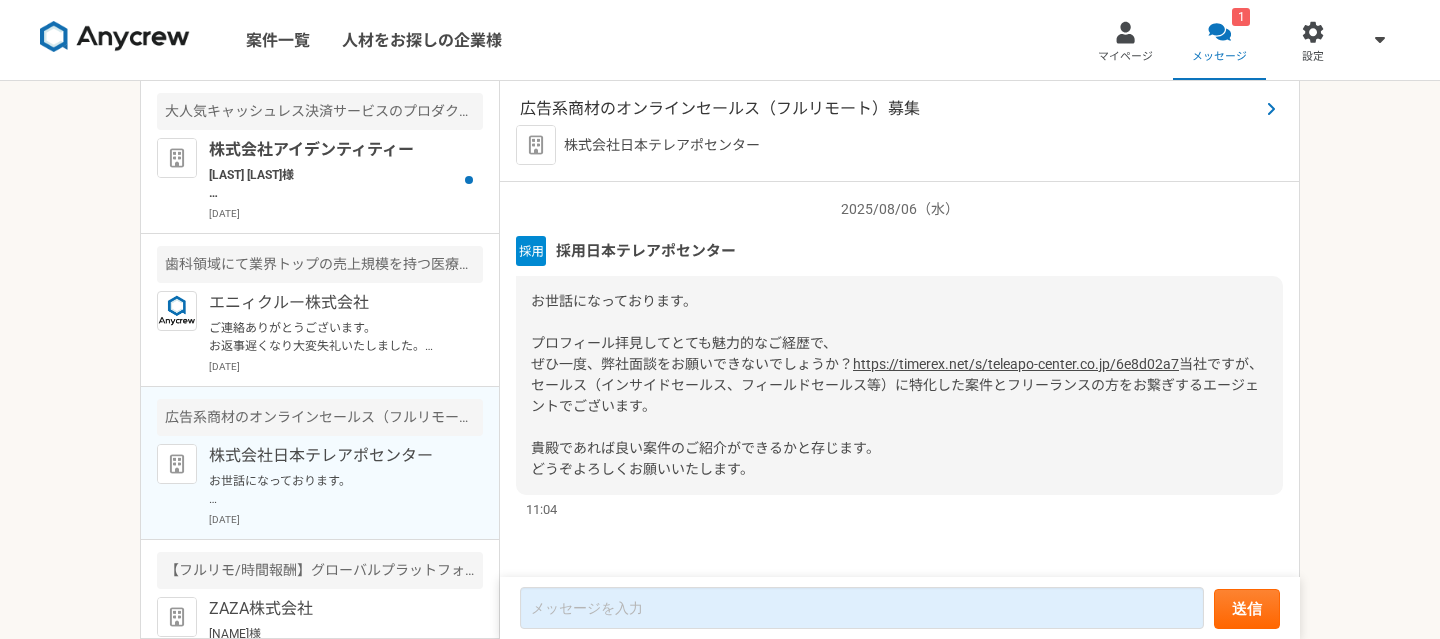 click on "広告系商材のオンラインセールス（フルリモート）募集" at bounding box center [889, 109] 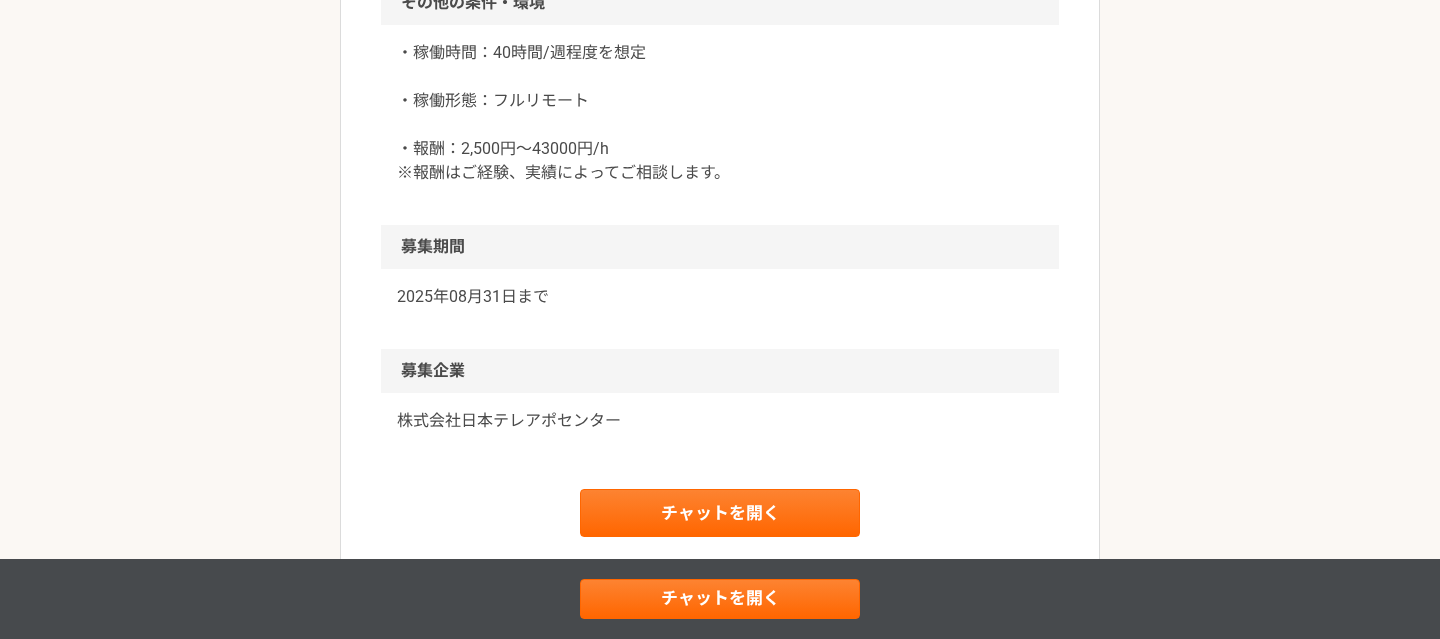 scroll, scrollTop: 1731, scrollLeft: 0, axis: vertical 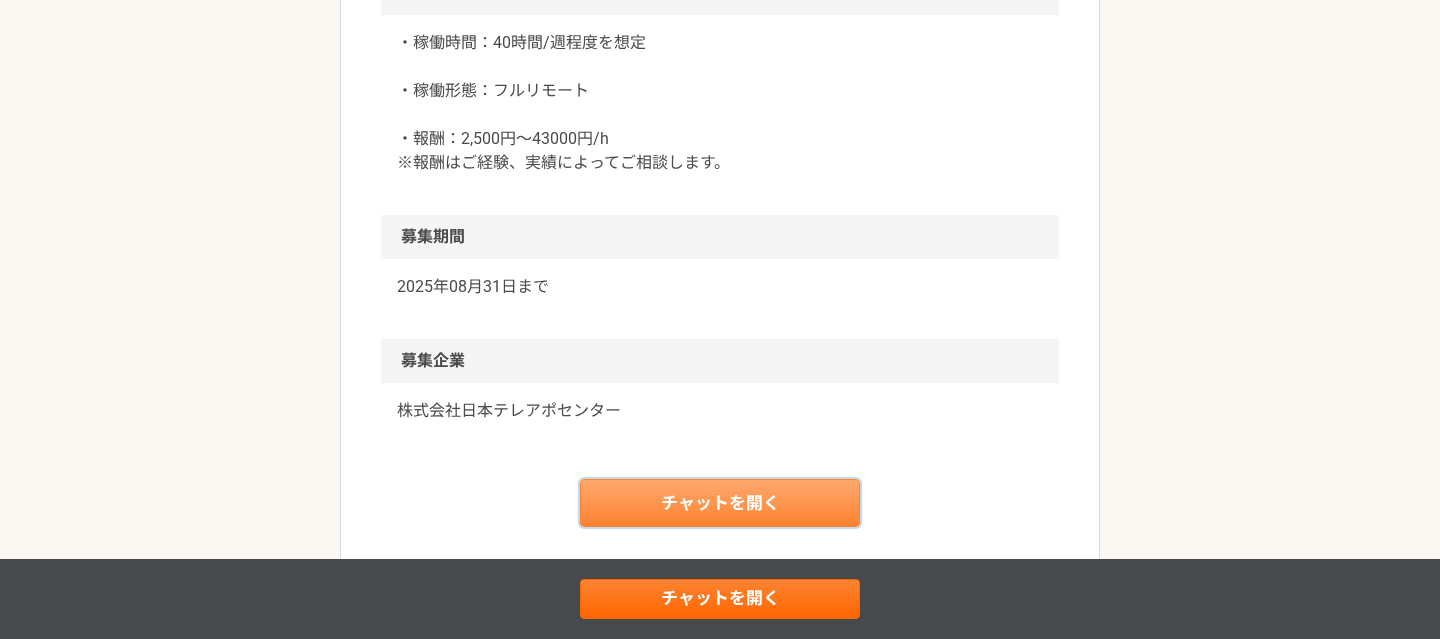 click on "チャットを開く" at bounding box center (720, 503) 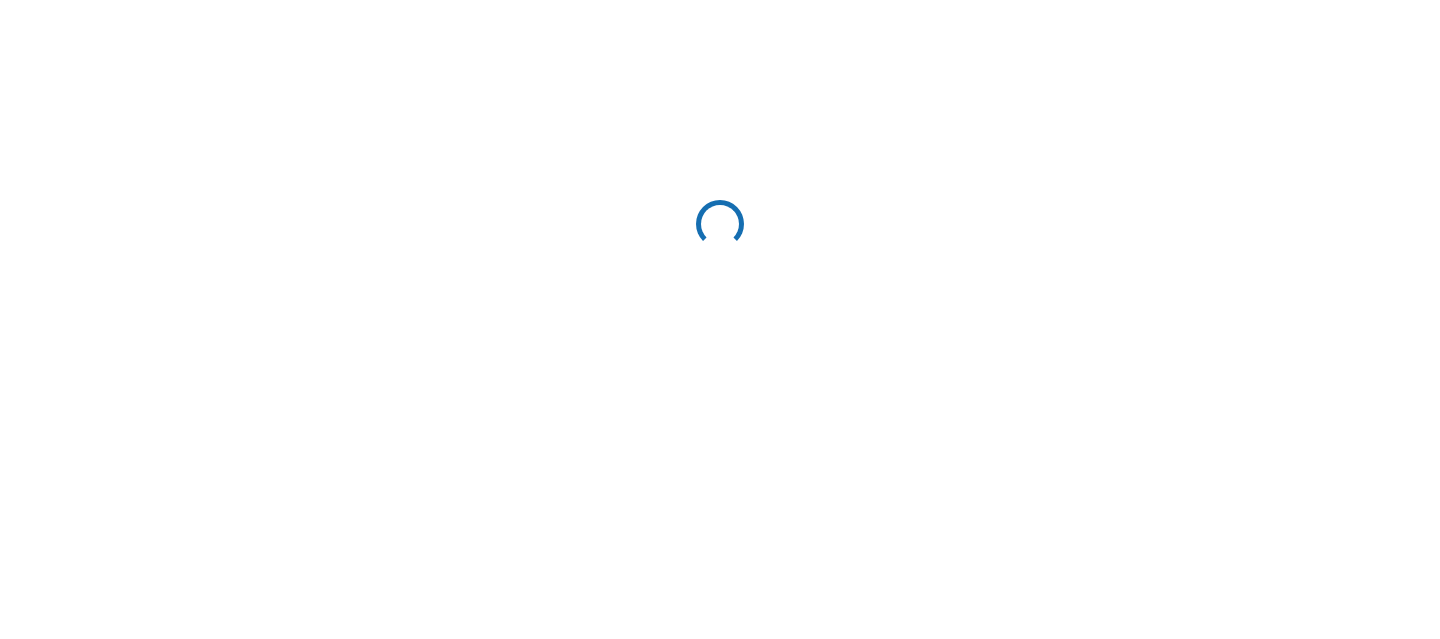 scroll, scrollTop: 0, scrollLeft: 0, axis: both 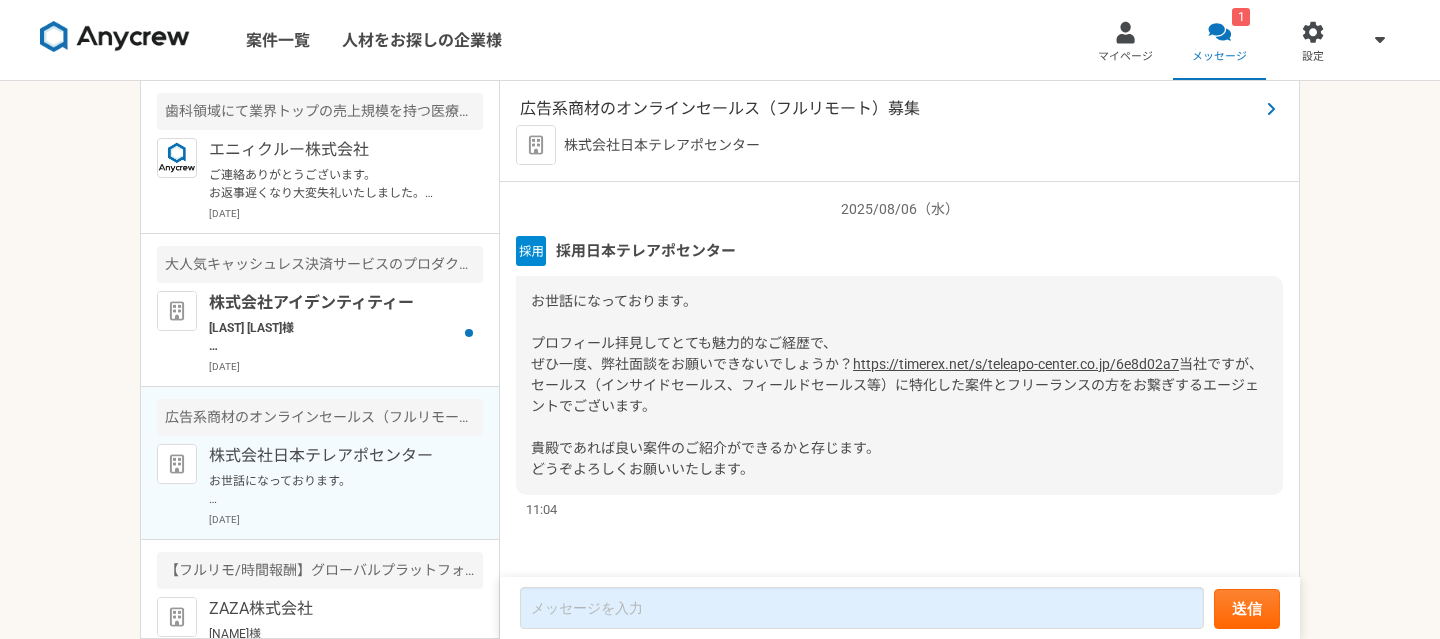 click on "広告系商材のオンラインセールス（フルリモート）募集" at bounding box center [889, 109] 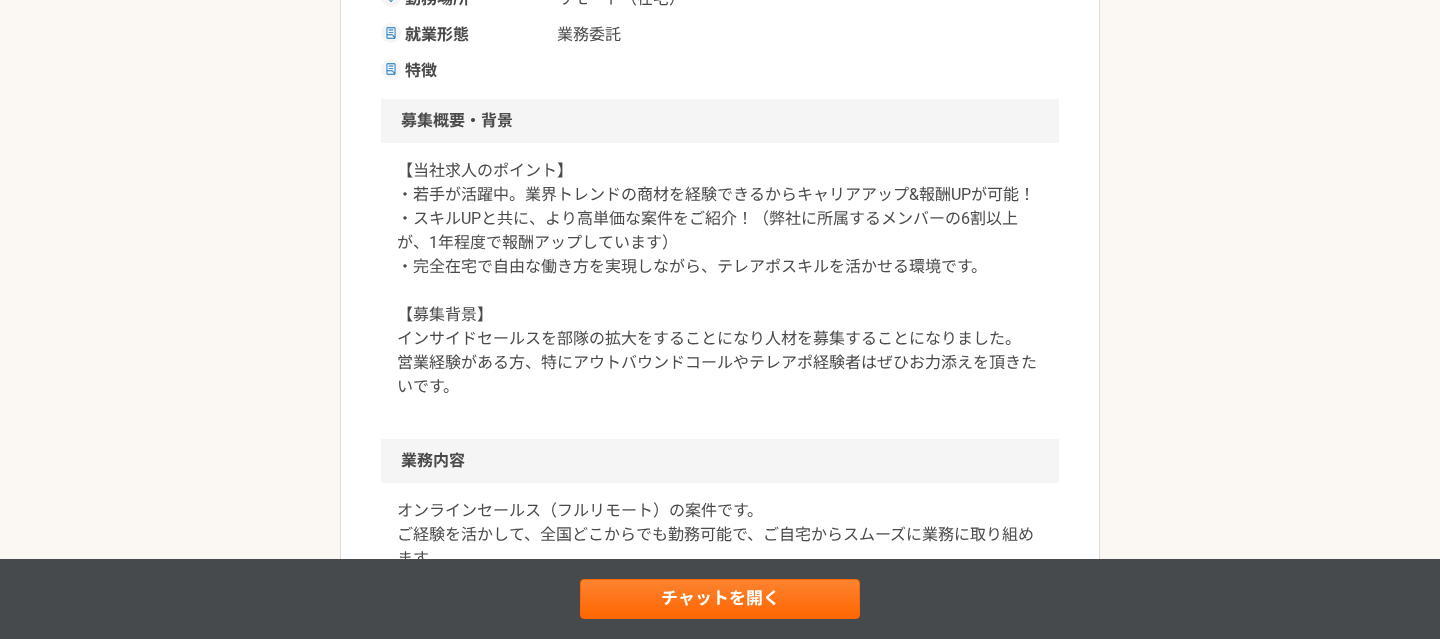 scroll, scrollTop: 8, scrollLeft: 0, axis: vertical 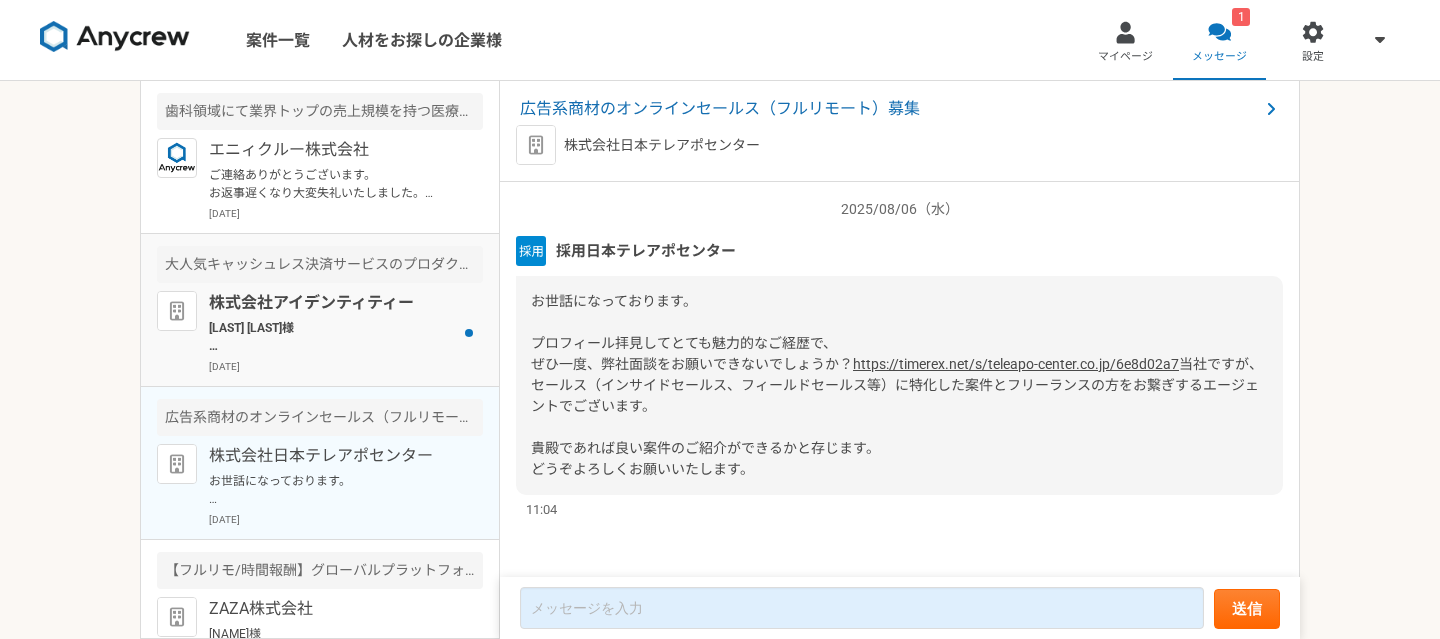 click on "株式会社アイデンティティー [LAST] [LAST]様
お世話になります。
株式会社アイデンティティーでございます。
この度は、弊社案件にご応募いただきありがとうございます。
下記条件で募集がかかっておりますが、働き方のご検討は可能でしょうか？
※難しい場合、条件ミスマッチとなります。
・8時間/1日あたり ※日中時間帯
・4日〜5日/1週間あたり ※平日のみ
何かご不安な点、ご相談などございましたらお気軽にご連絡くださいませ。
引き続き、よろしくお願いいたします。 [DATE]" at bounding box center (346, 332) 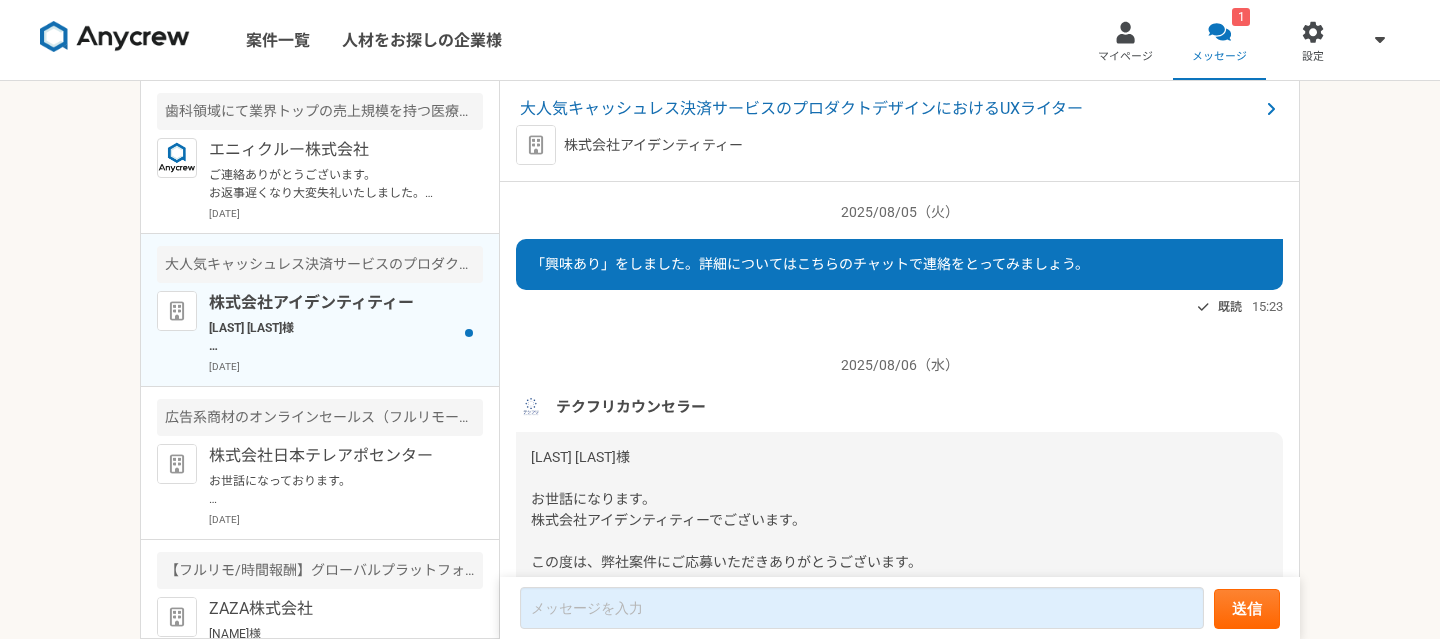 scroll, scrollTop: 282, scrollLeft: 0, axis: vertical 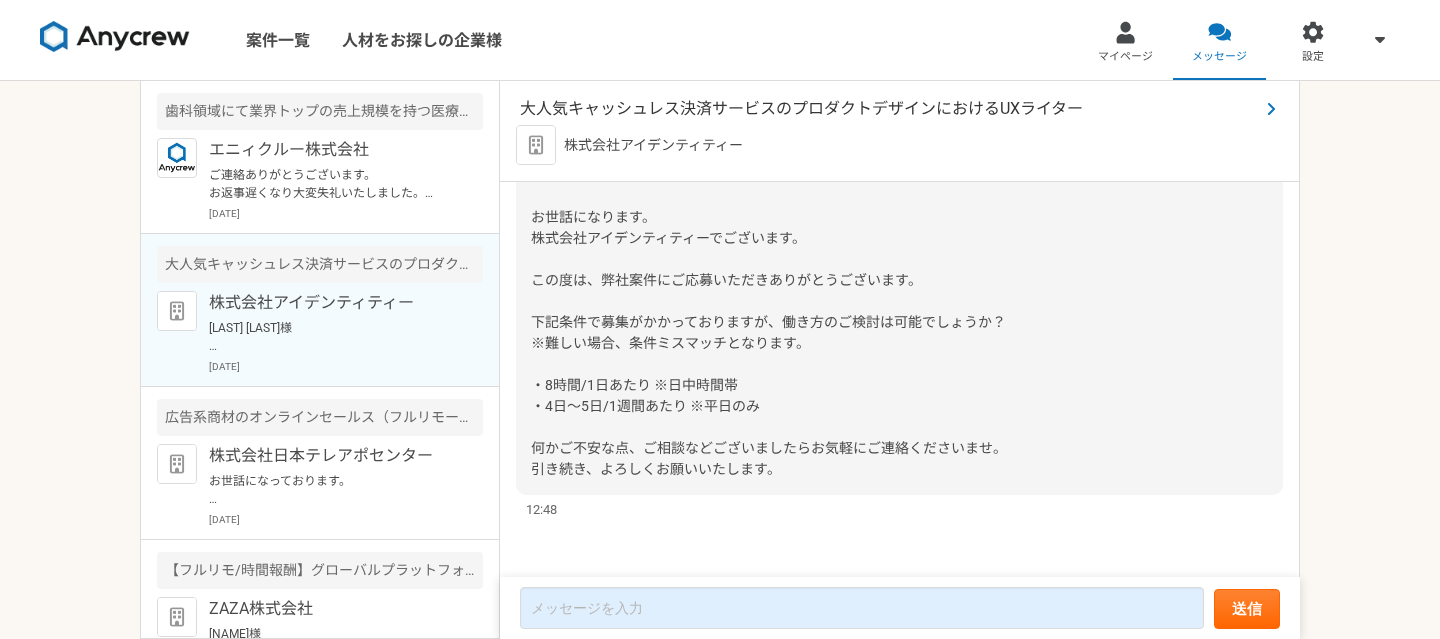 click on "大人気キャッシュレス決済サービスのプロダクトデザインにおけるUXライター" at bounding box center [889, 109] 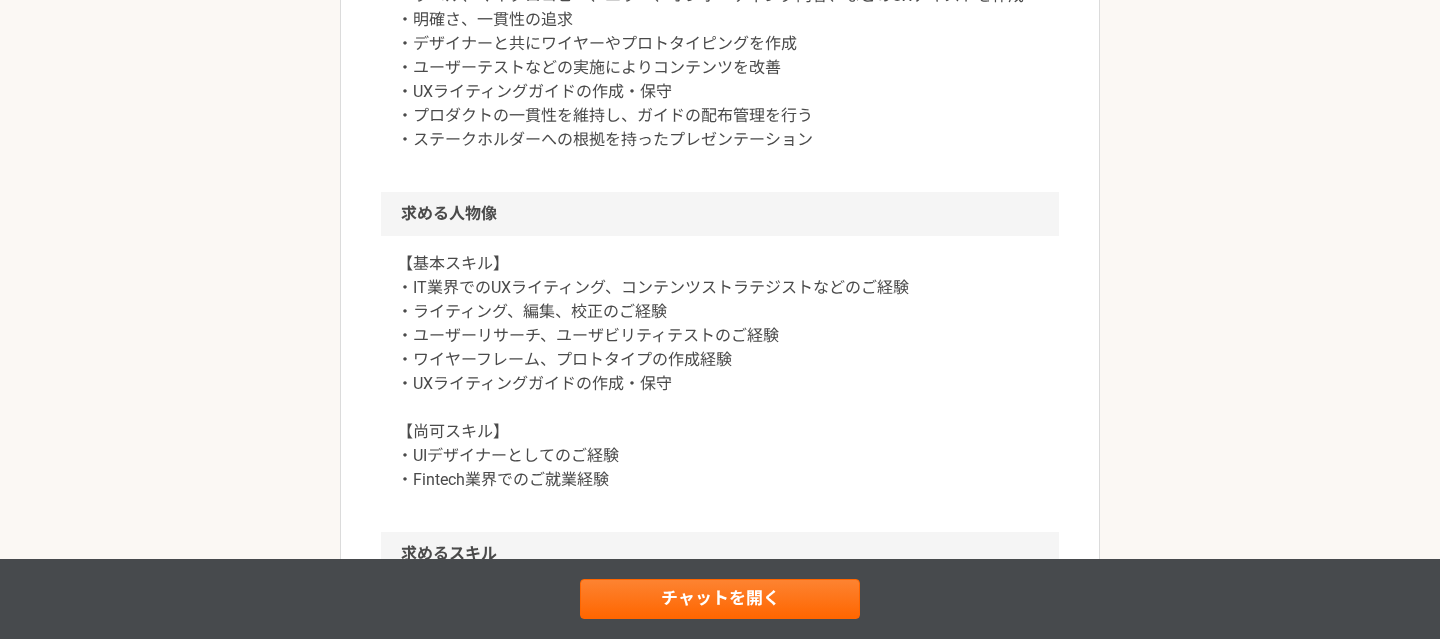 scroll, scrollTop: 770, scrollLeft: 0, axis: vertical 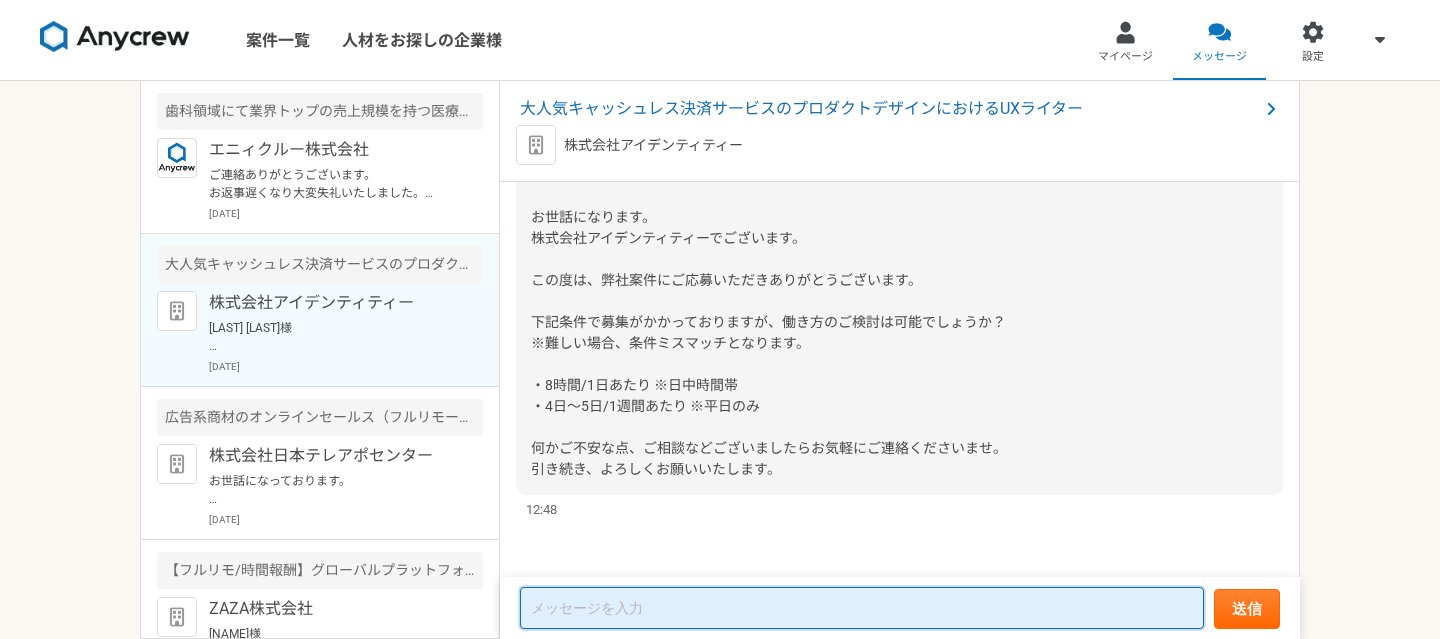click at bounding box center (862, 608) 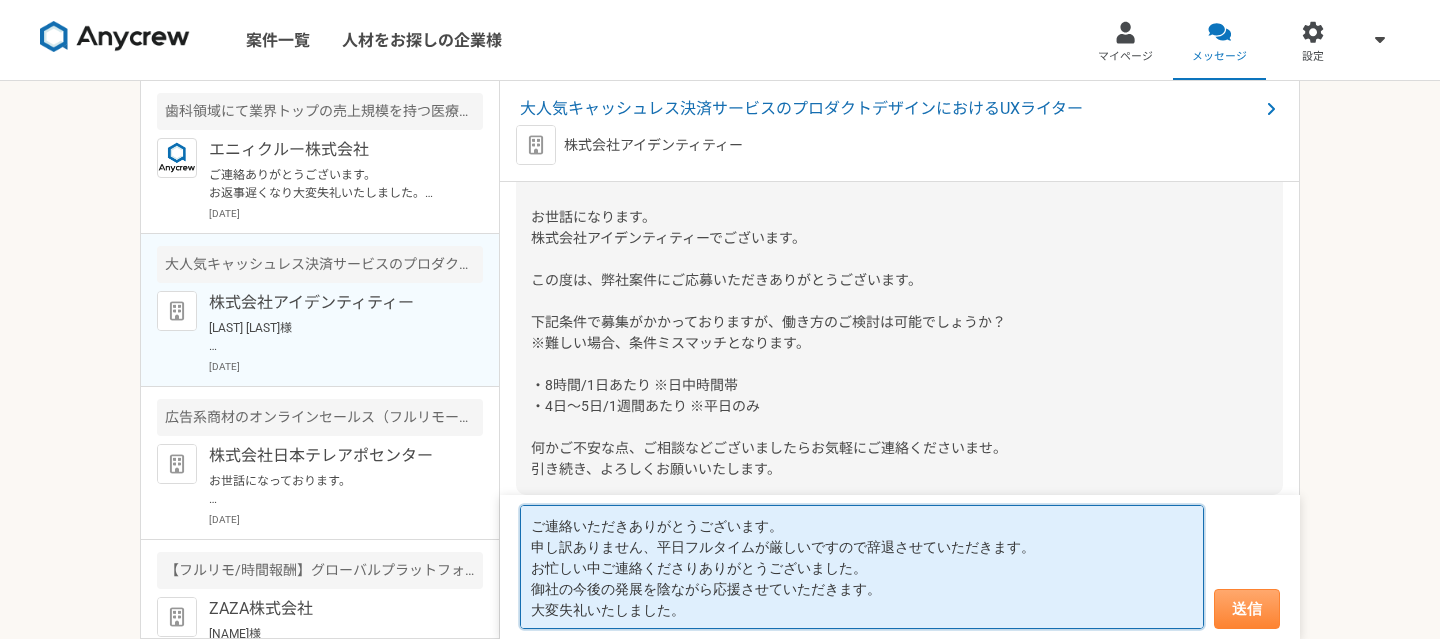 type on "ご連絡いただきありがとうございます。
申し訳ありません、平日フルタイムが厳しいですので辞退させていただきます。
お忙しい中ご連絡くださりありがとうございました。
御社の今後の発展を陰ながら応援させていただきます。
大変失礼いたしました。" 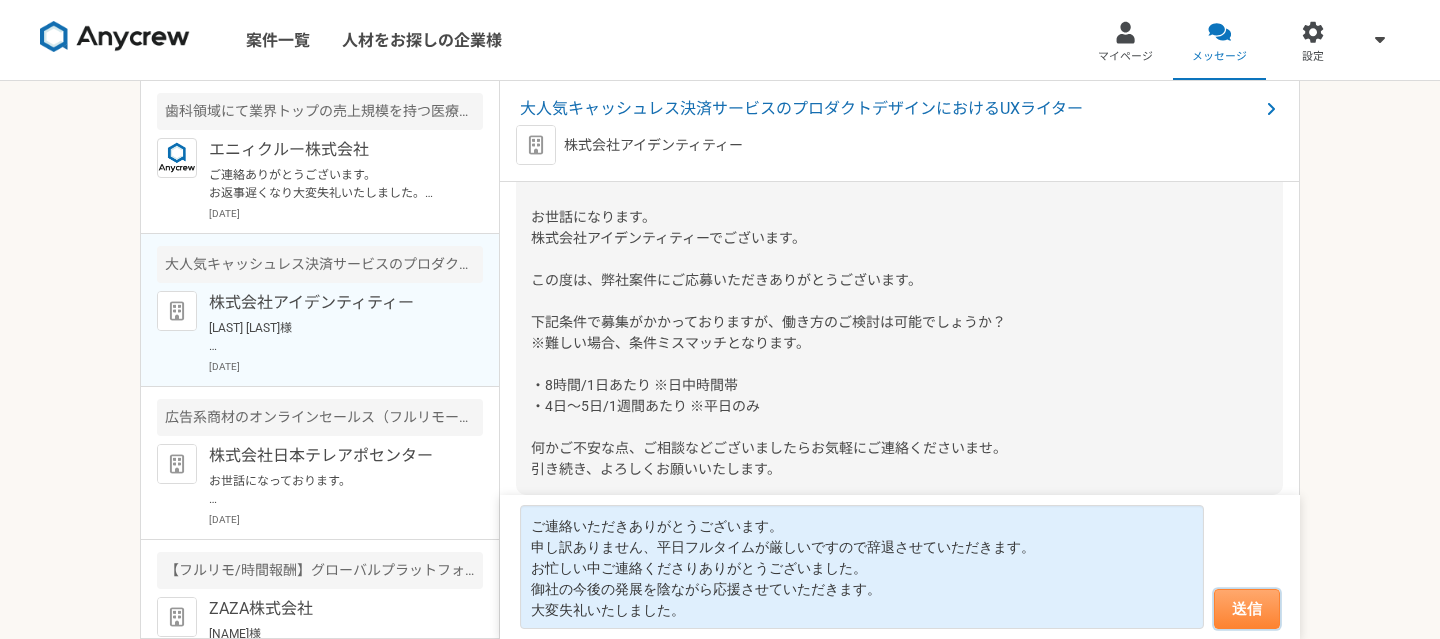 click on "送信" at bounding box center (1247, 609) 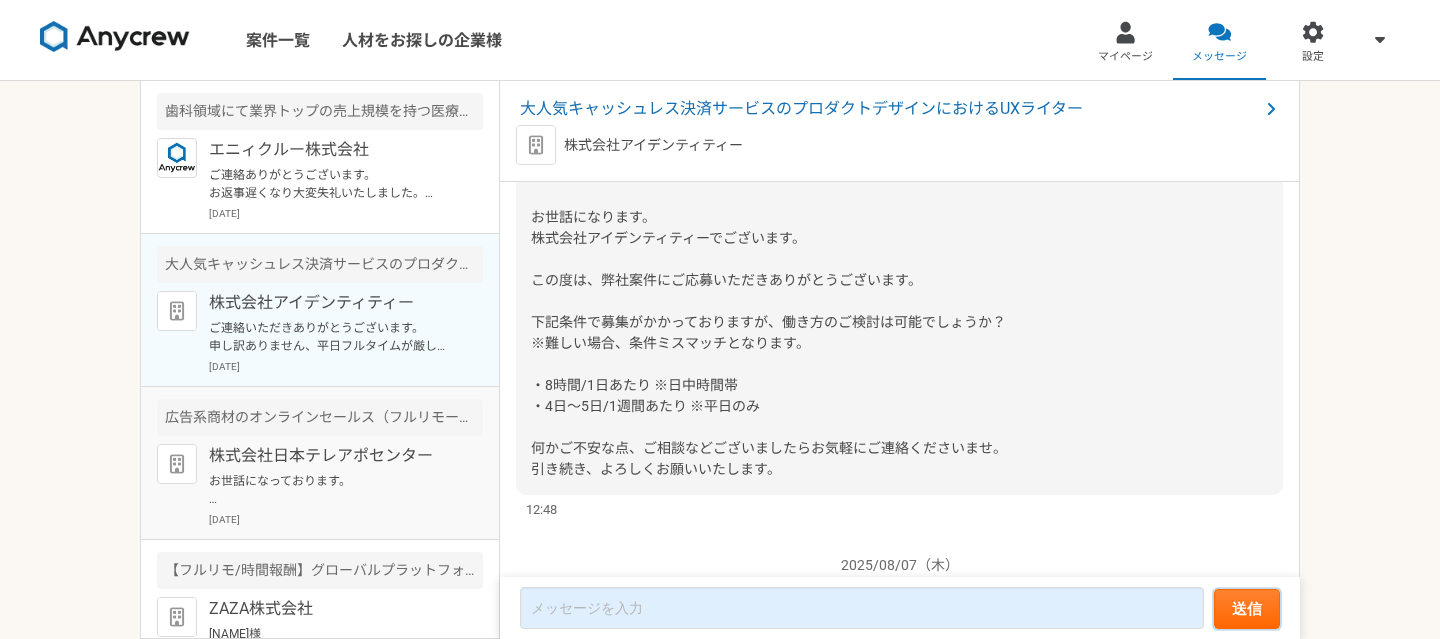 scroll, scrollTop: 514, scrollLeft: 0, axis: vertical 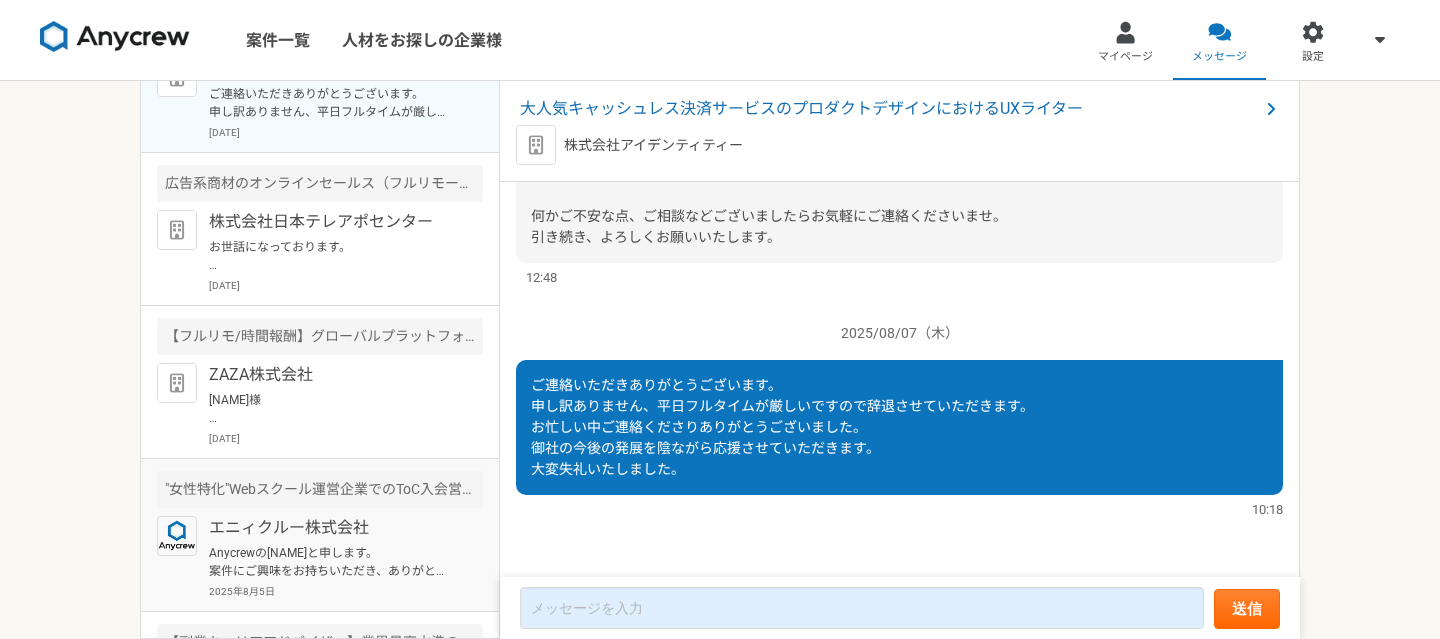 click on """Web[COMPANY]""[COMPANY] [COMPANY] [COMPANY] [DATE]" at bounding box center [320, 535] 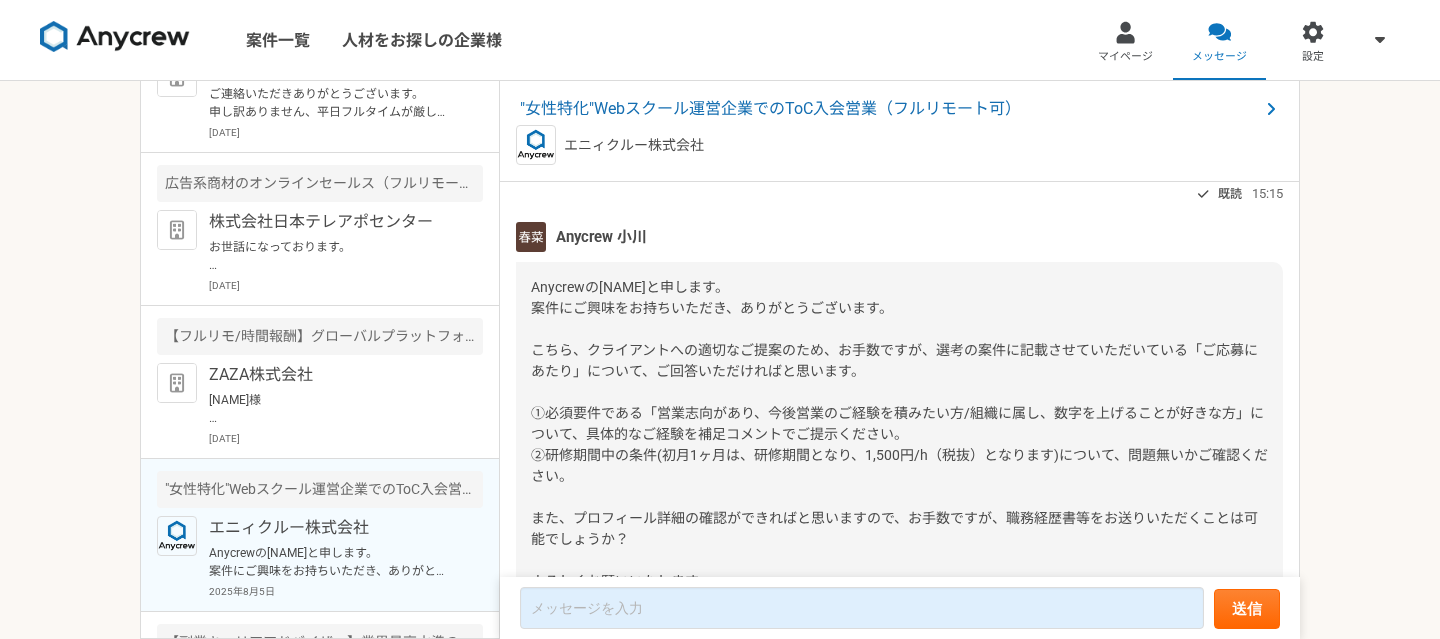 scroll, scrollTop: 207, scrollLeft: 0, axis: vertical 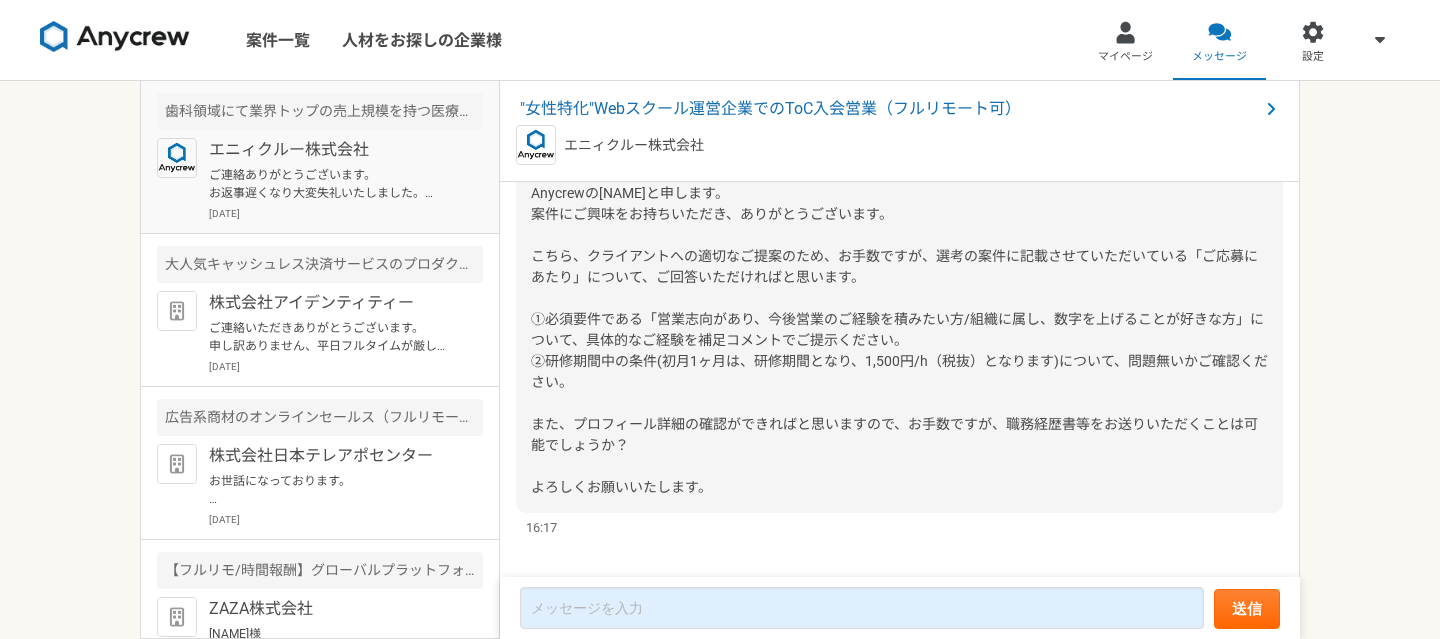 click on "エニィクルー株式会社 ご連絡ありがとうございます。
お返事遅くなり大変失礼いたしました。
ひとり広報だったものでマネジメント経験は残念ながらございません。 [DATE]" at bounding box center [346, 179] 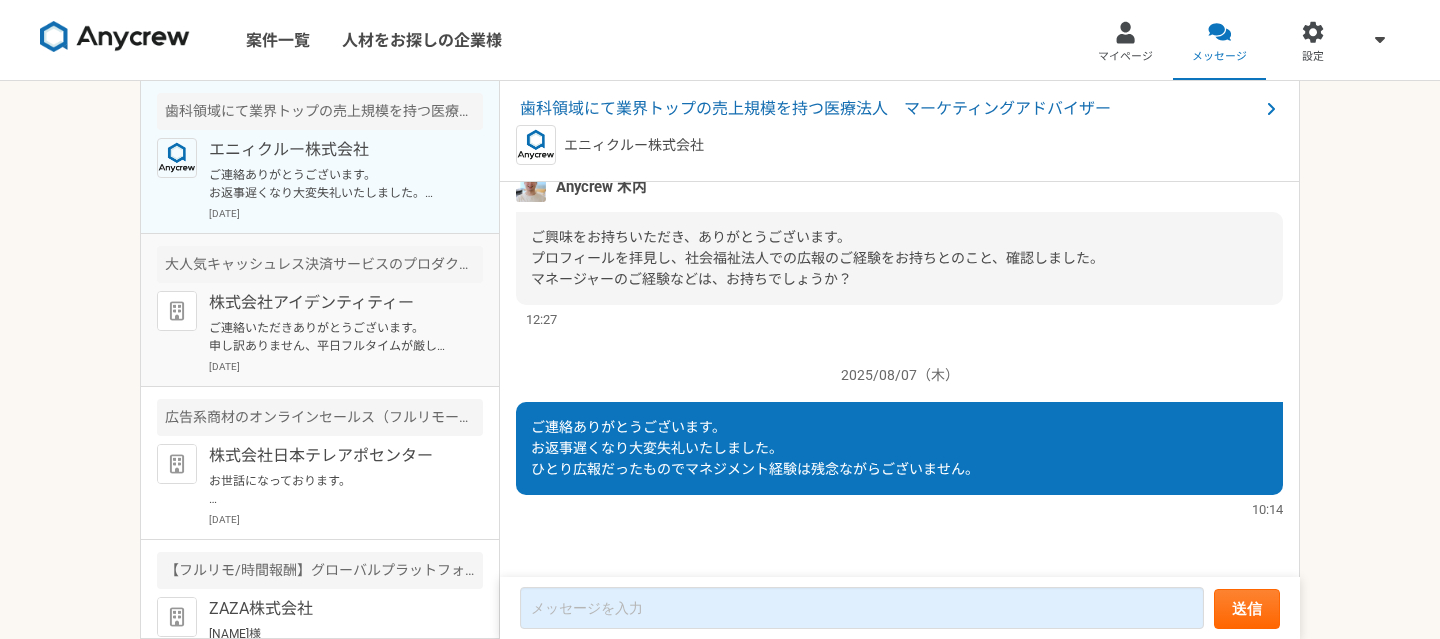 click on "株式会社アイデンティティー" at bounding box center (332, 303) 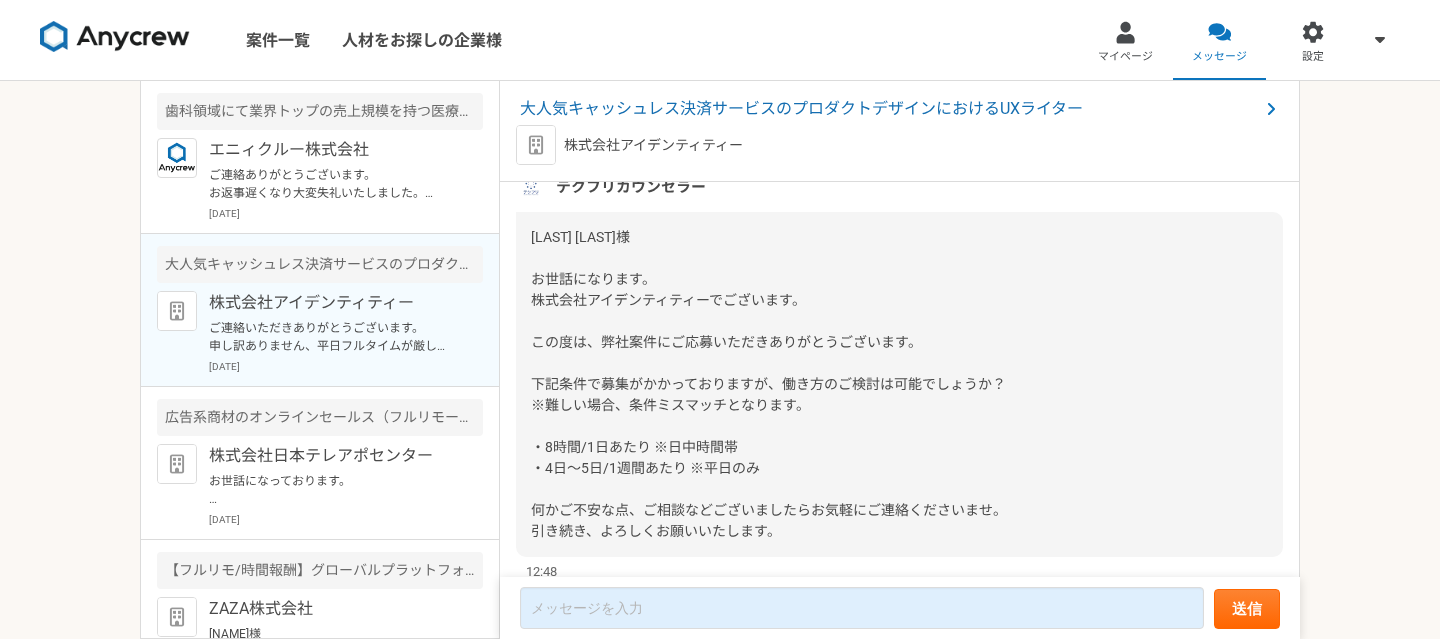 scroll, scrollTop: 514, scrollLeft: 0, axis: vertical 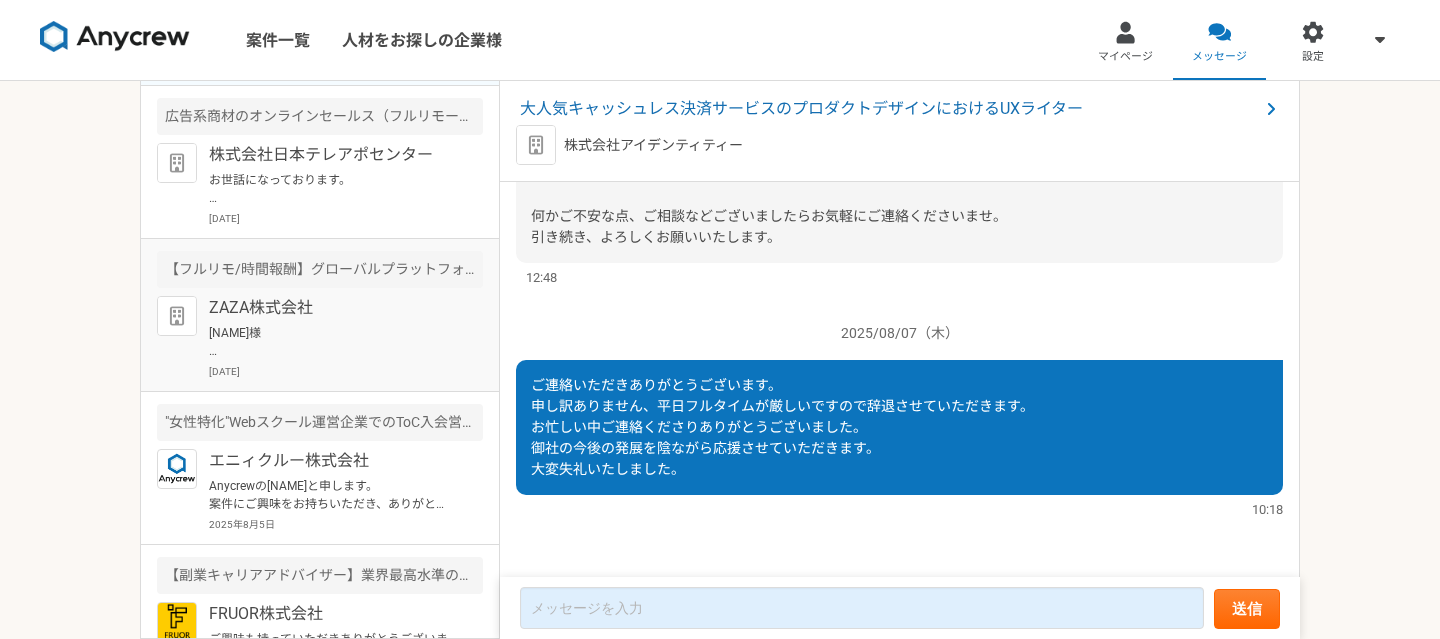 click on "ZAZA株式会社" at bounding box center (332, 308) 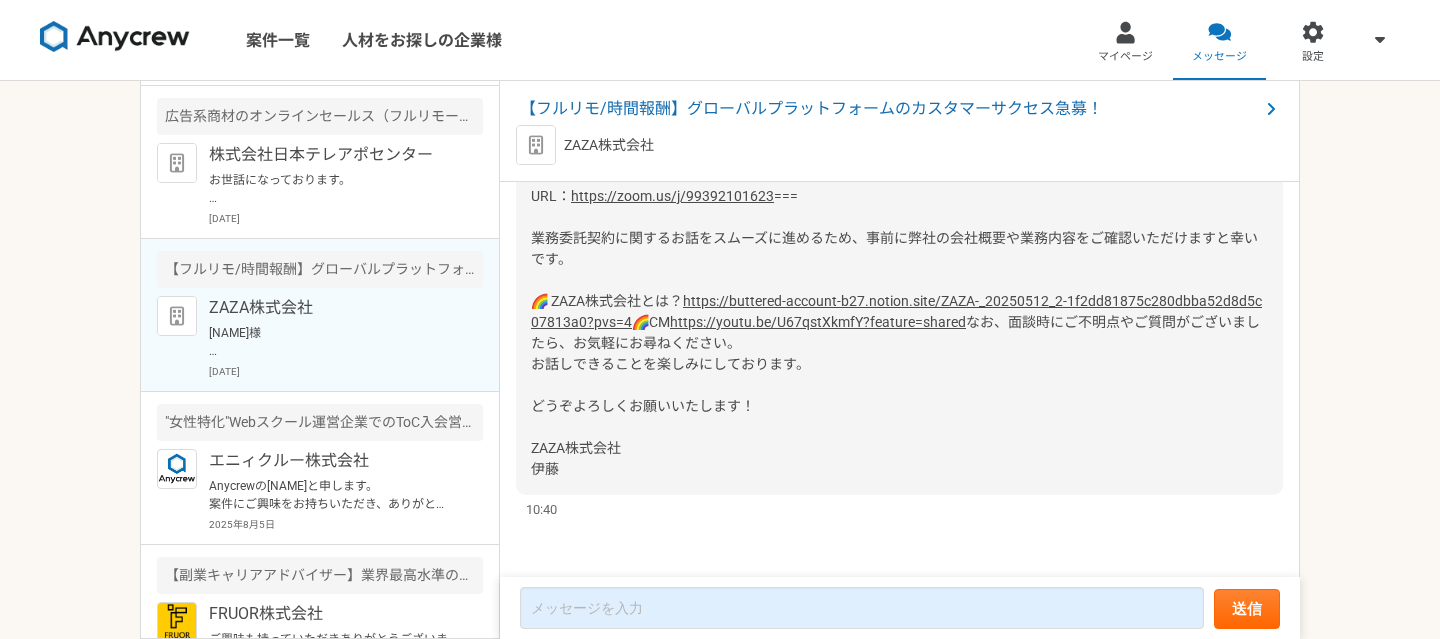 scroll, scrollTop: 1284, scrollLeft: 0, axis: vertical 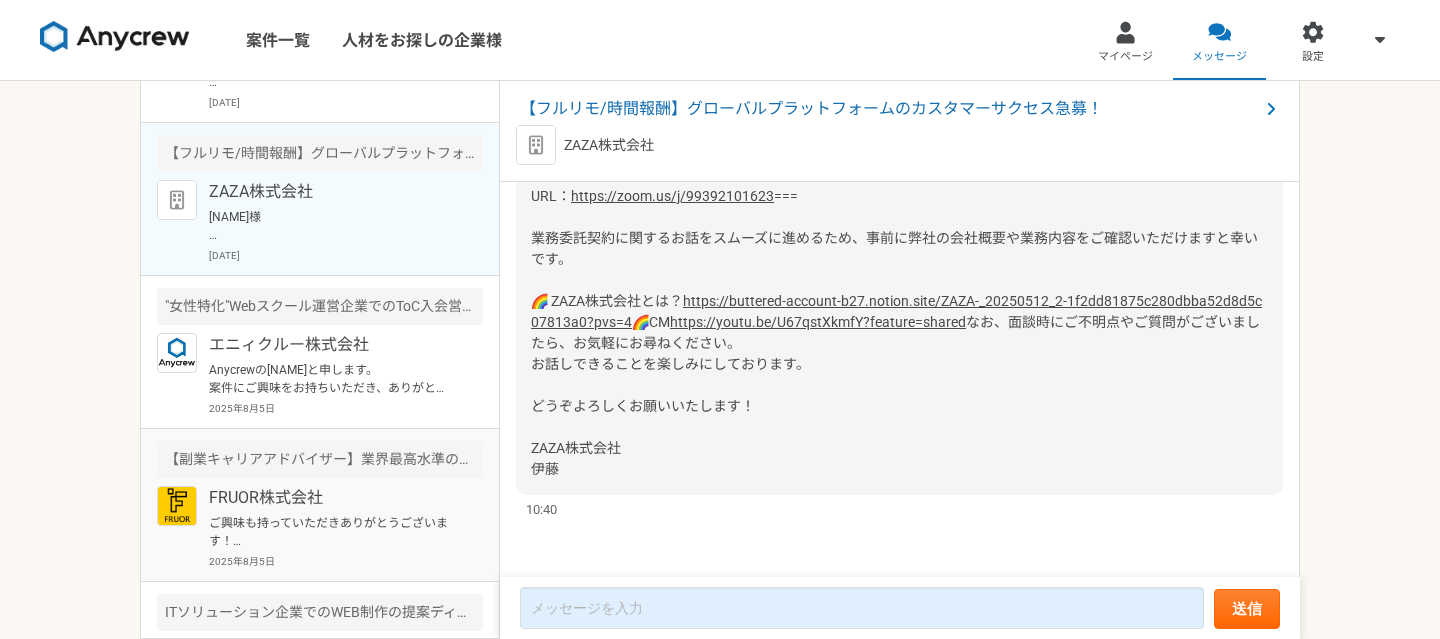 click on "ご興味も持っていただきありがとうございます！
FRUOR株式会社の小笠原と申します。
ぜひ一度オンラインにて詳細のご説明がでできればと思っております。
〜〜〜〜〜〜〜〜〜〜〜〜〜〜〜
◾️面談予約フォーム
https://timerex.net/s/ogasawara.fruor_6608/c1f4d3cd
※ご予約いただいた時点で予約は完了となります
※ご予約の際、コメント欄に「Anycrewより応募」とご記載ください
※30〜60分程度を想定しております
◾️面談方法
Google Meet
※上記にてご予約完了画面にて参加URLが発行されます
〜〜〜〜〜〜〜〜〜〜〜〜〜〜〜
お話しできるのを楽しみにしておりますので、是非面談のご予約をいただけますと幸いです。
面談前にご不明点やご質問などございましたら、お気遣いなくご連絡くださいませ。
引き続きどうぞよろしくお願いいたします。
FRUOR株式会社
小笠原" at bounding box center (332, 532) 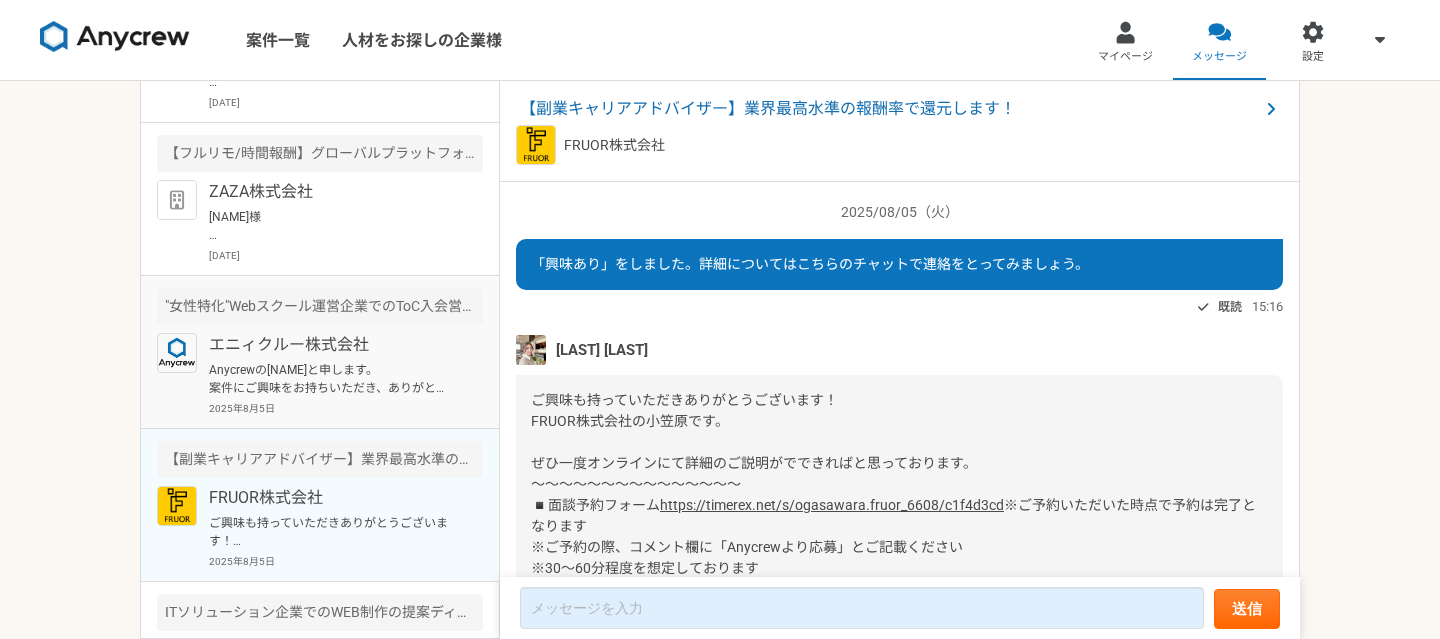 scroll, scrollTop: 372, scrollLeft: 0, axis: vertical 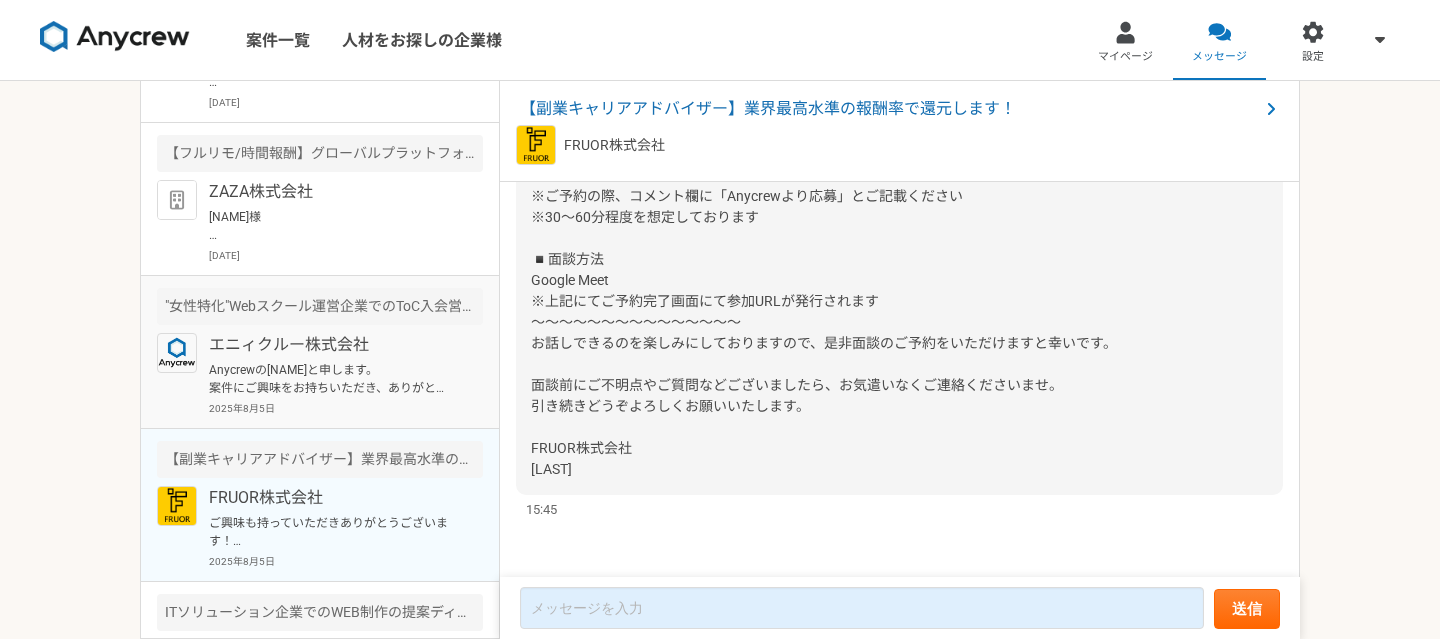 click on "2025年8月5日" at bounding box center [346, 408] 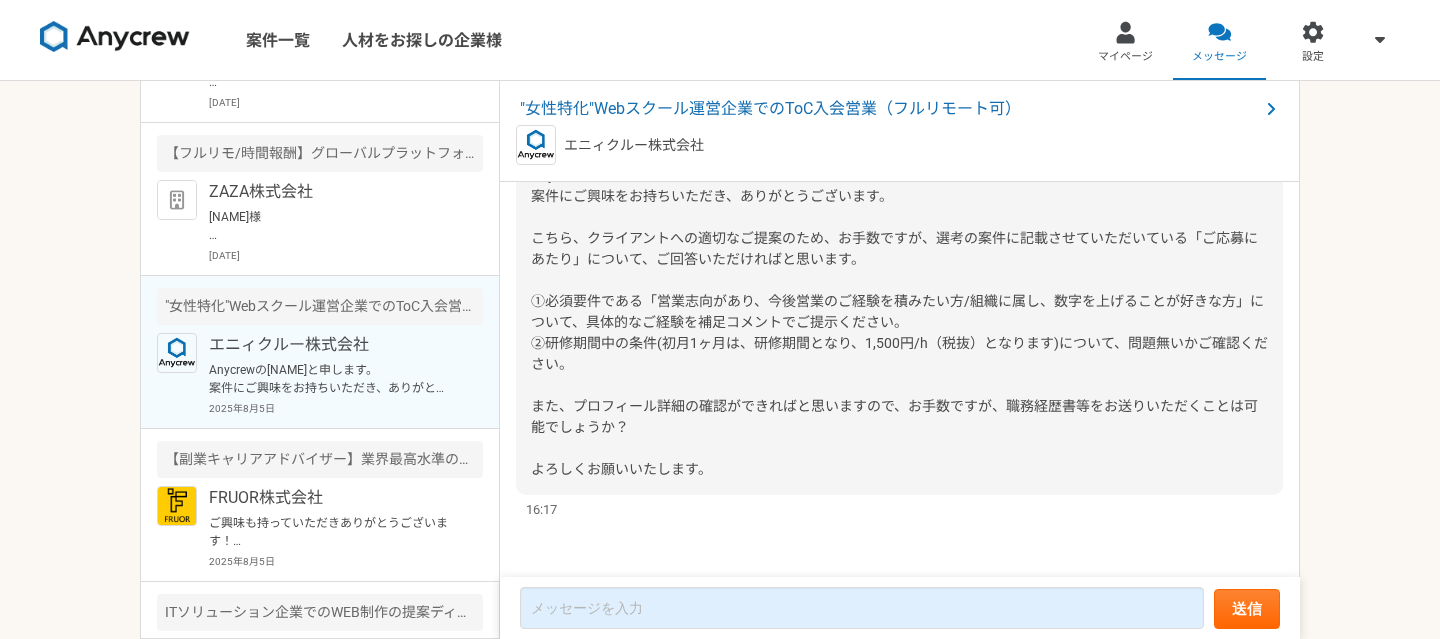 scroll, scrollTop: 225, scrollLeft: 0, axis: vertical 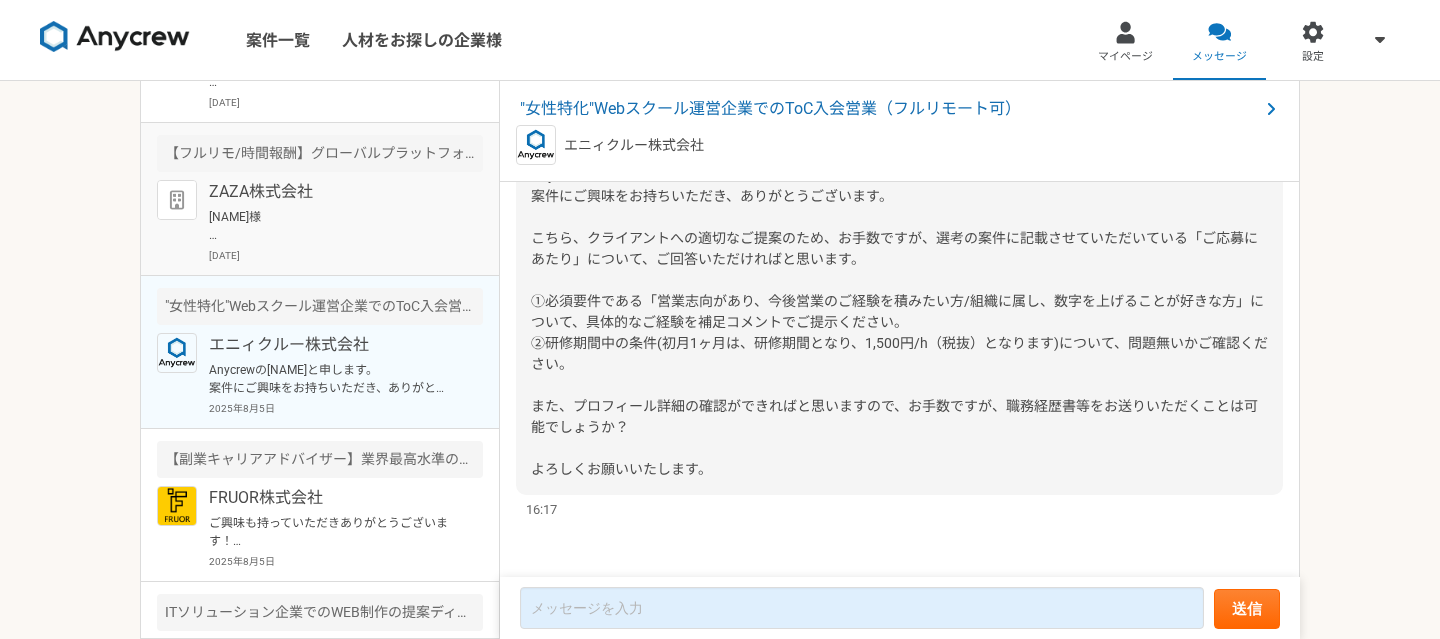 click on "[DATE]" at bounding box center (346, 255) 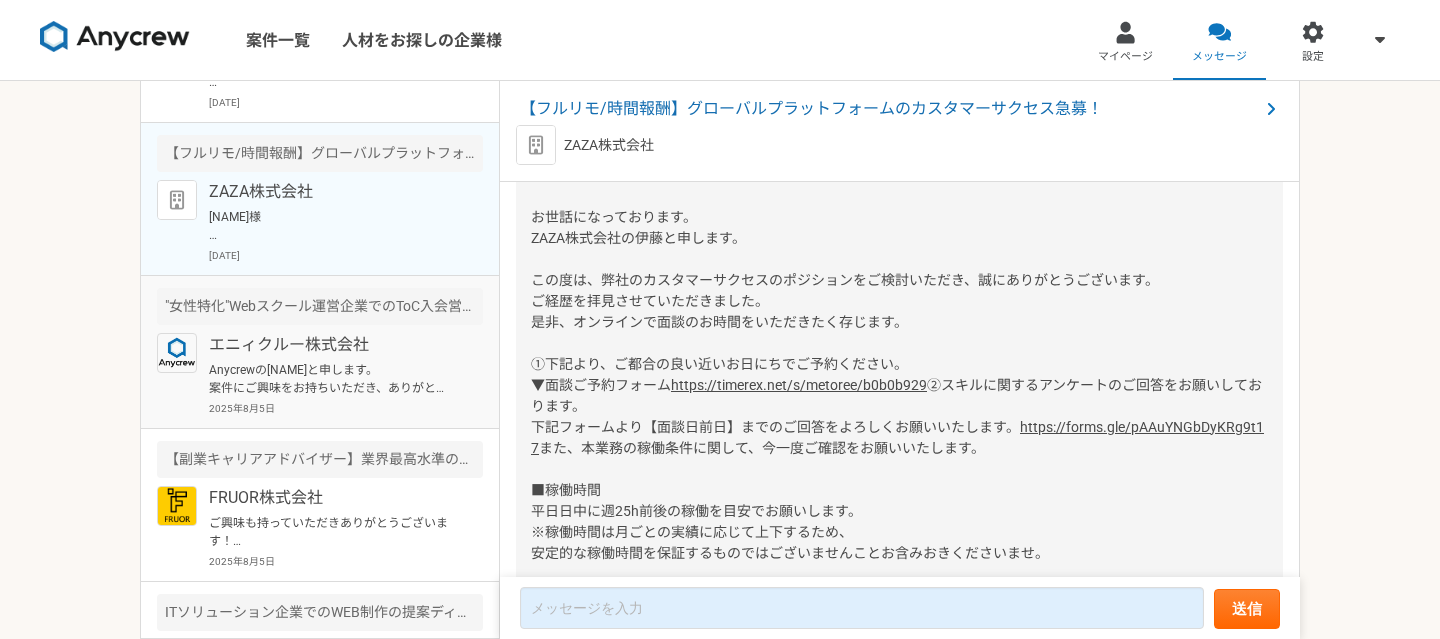 scroll, scrollTop: 1442, scrollLeft: 0, axis: vertical 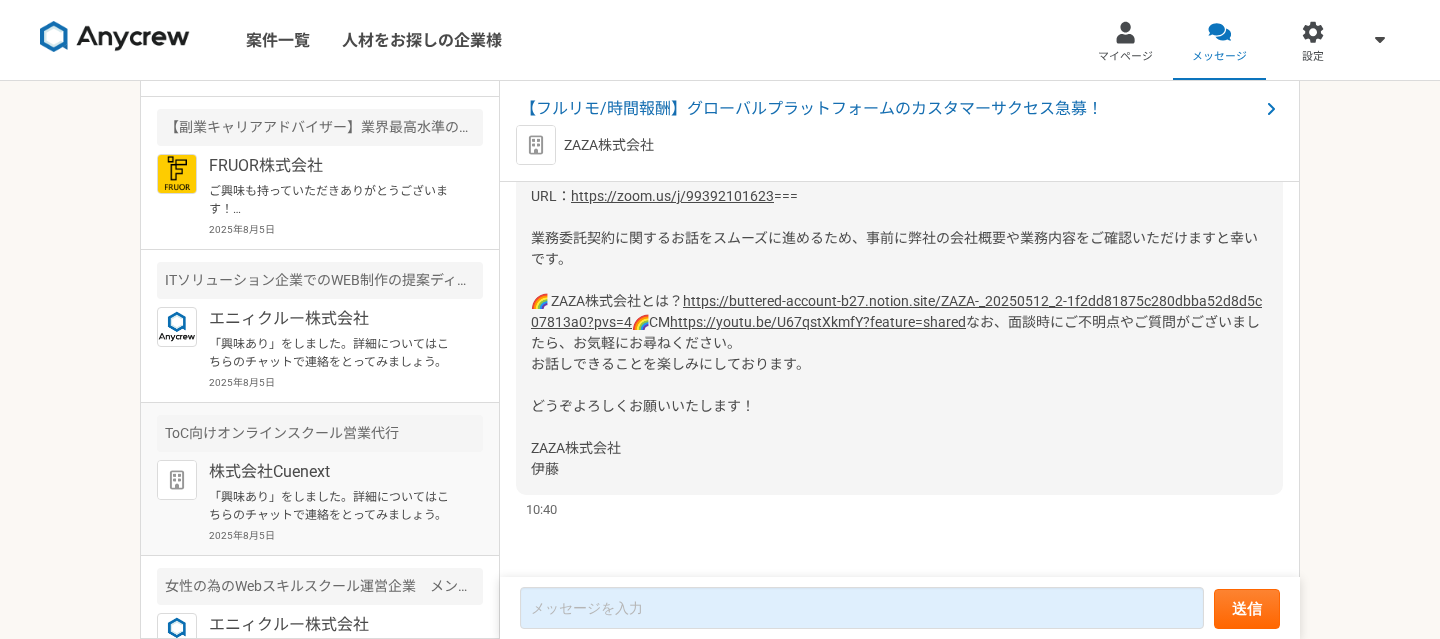 click on "株式会社Cuenext" at bounding box center [332, 472] 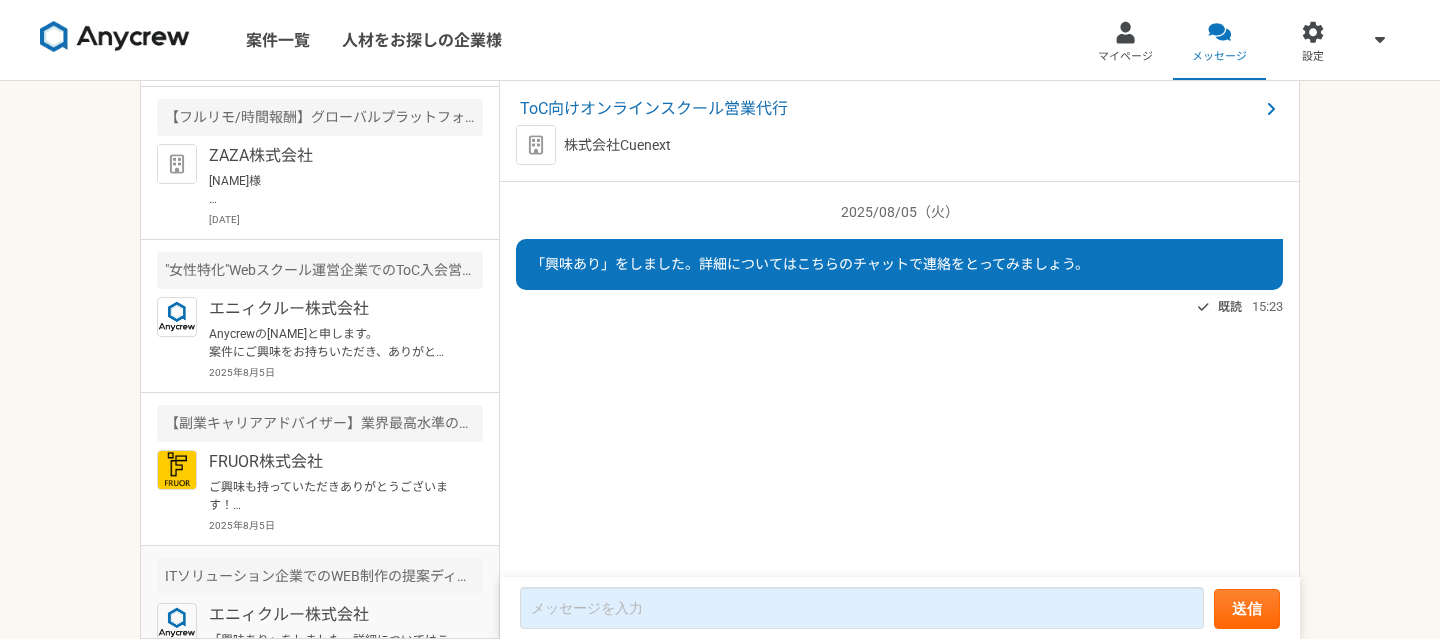 scroll, scrollTop: 433, scrollLeft: 0, axis: vertical 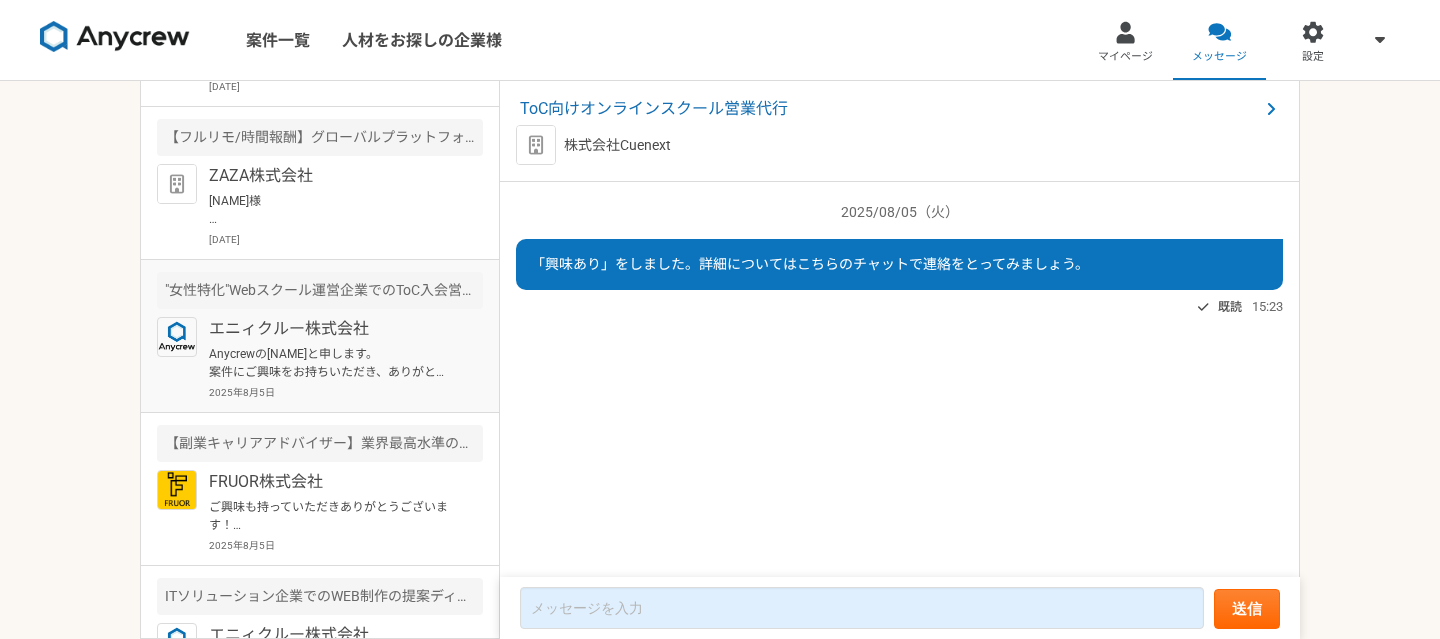 click on "エニィクルー株式会社" at bounding box center [332, 329] 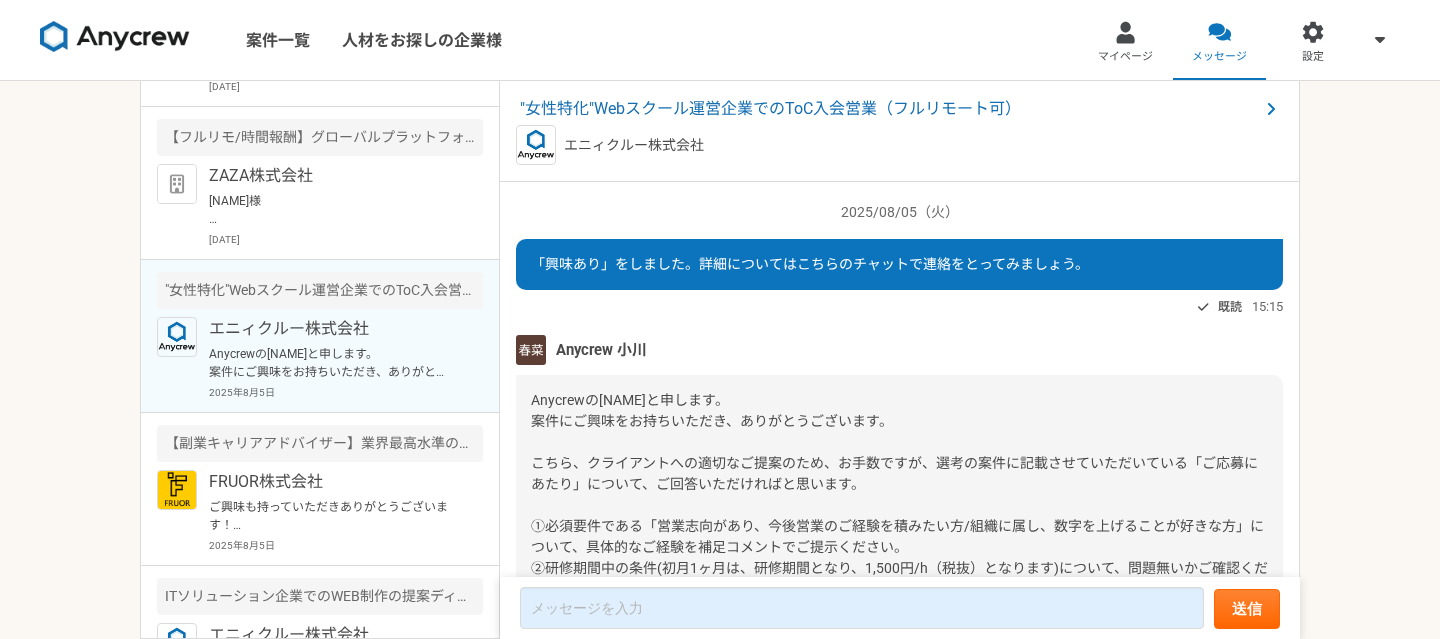 scroll, scrollTop: 225, scrollLeft: 0, axis: vertical 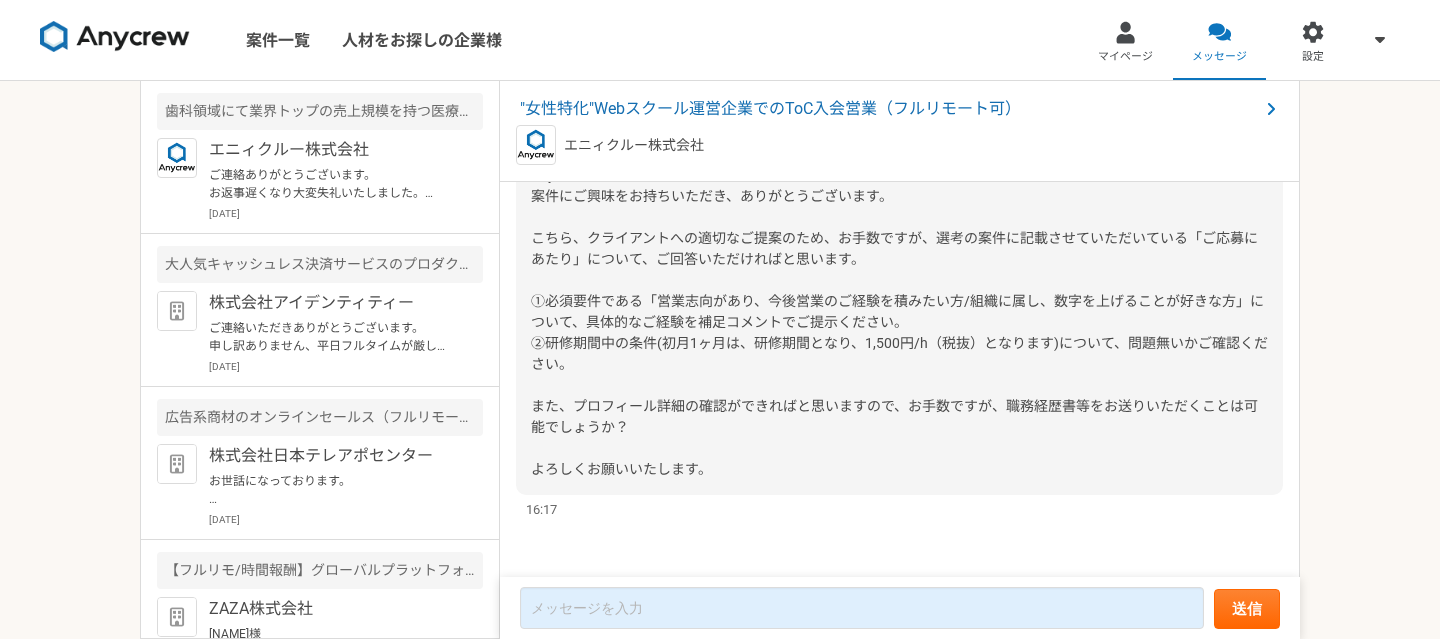 click at bounding box center [115, 37] 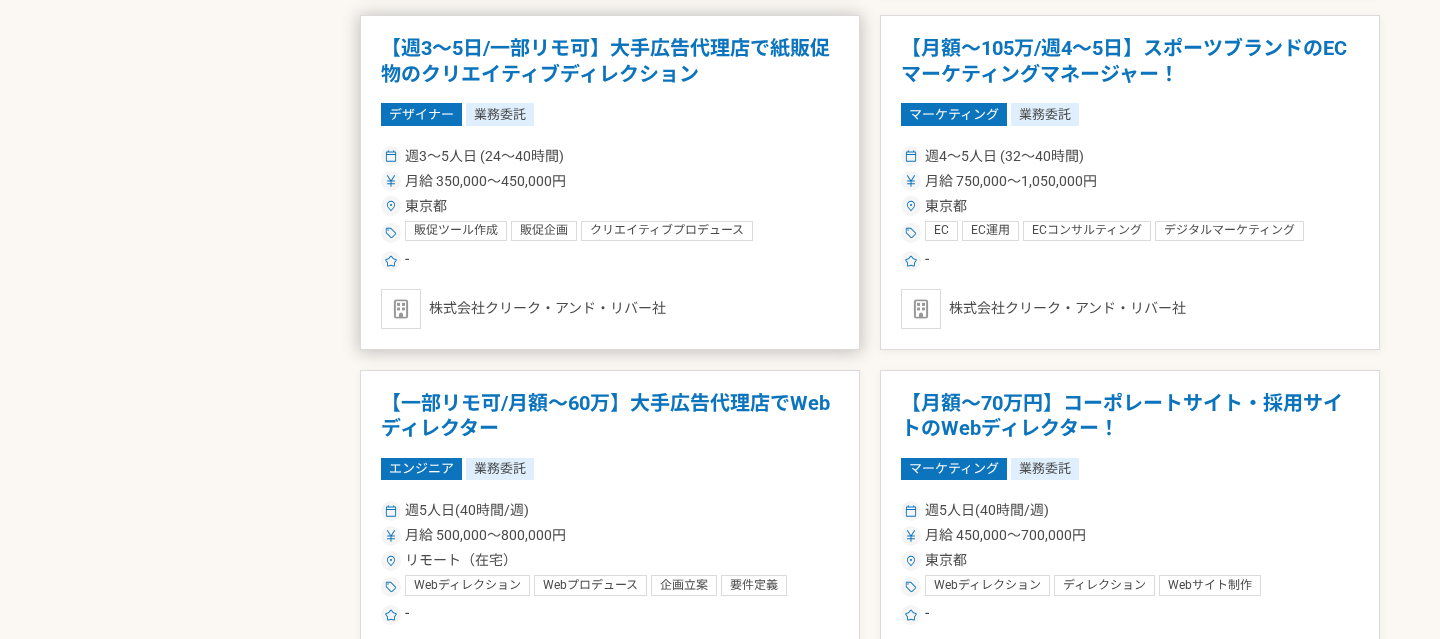 scroll, scrollTop: 1209, scrollLeft: 0, axis: vertical 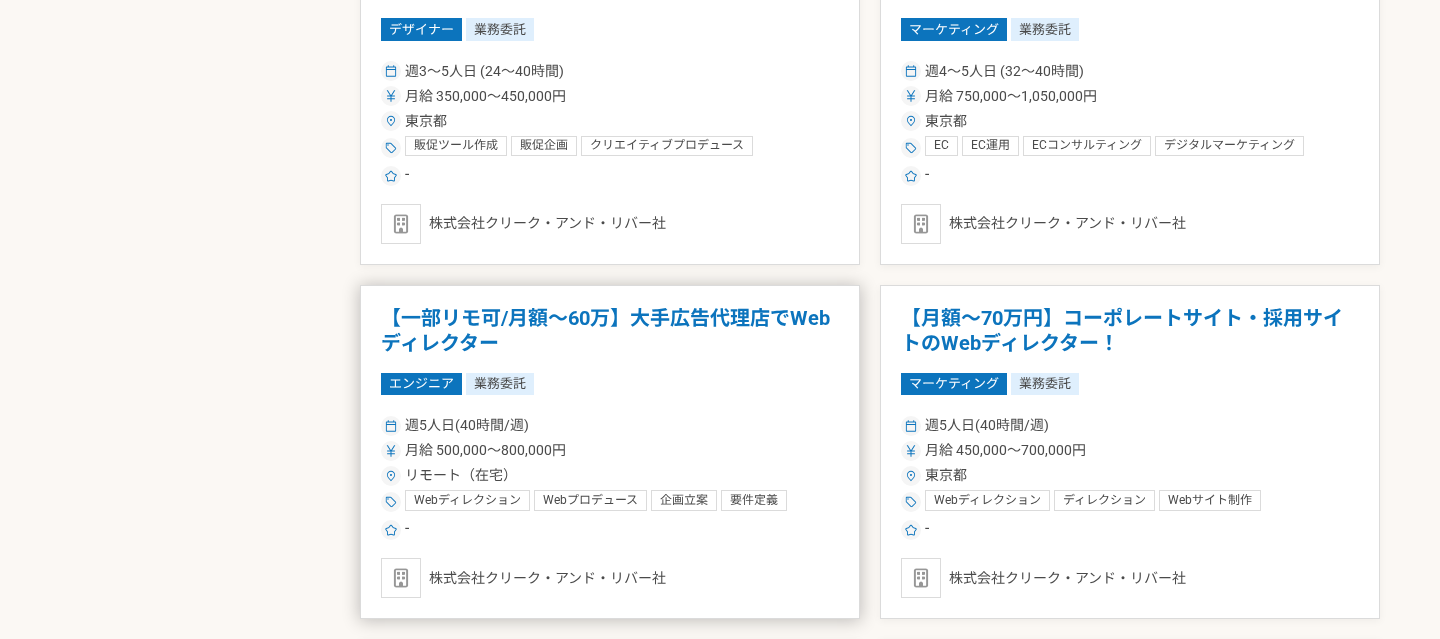 click on "【一部リモ可/月額～60万】大手広告代理店でWebディレクター" at bounding box center (610, 331) 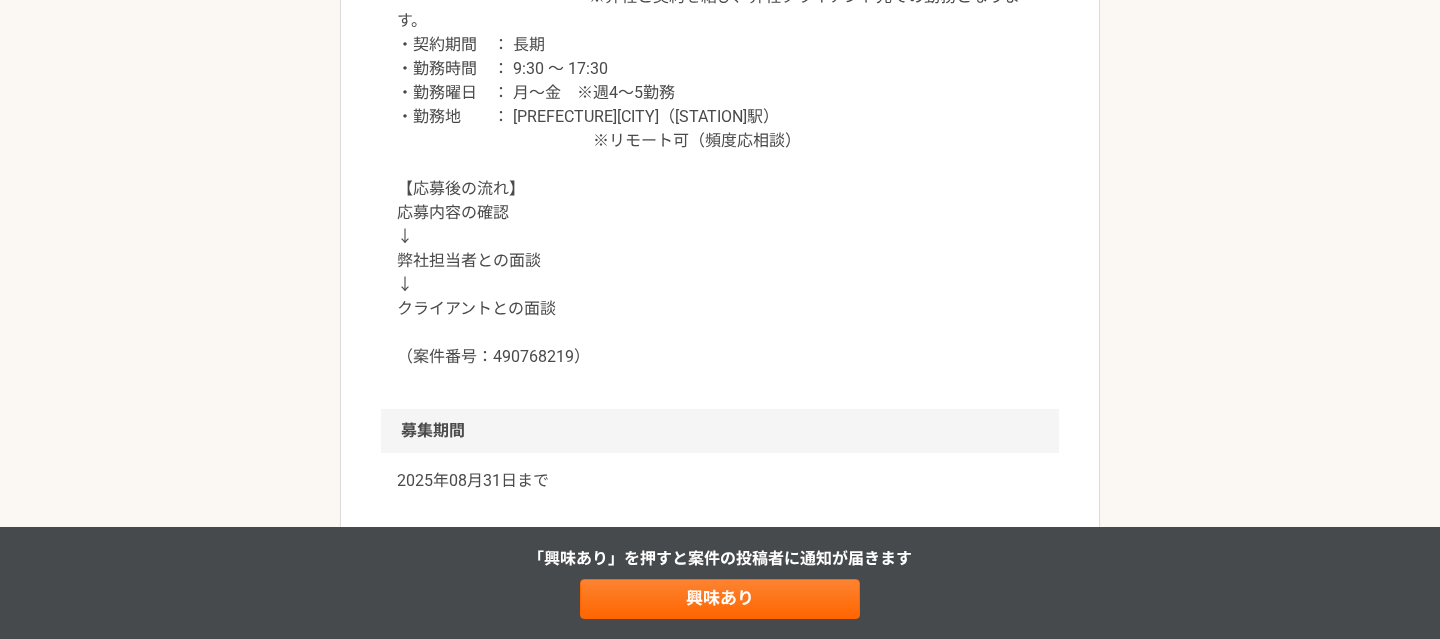 scroll, scrollTop: 2039, scrollLeft: 0, axis: vertical 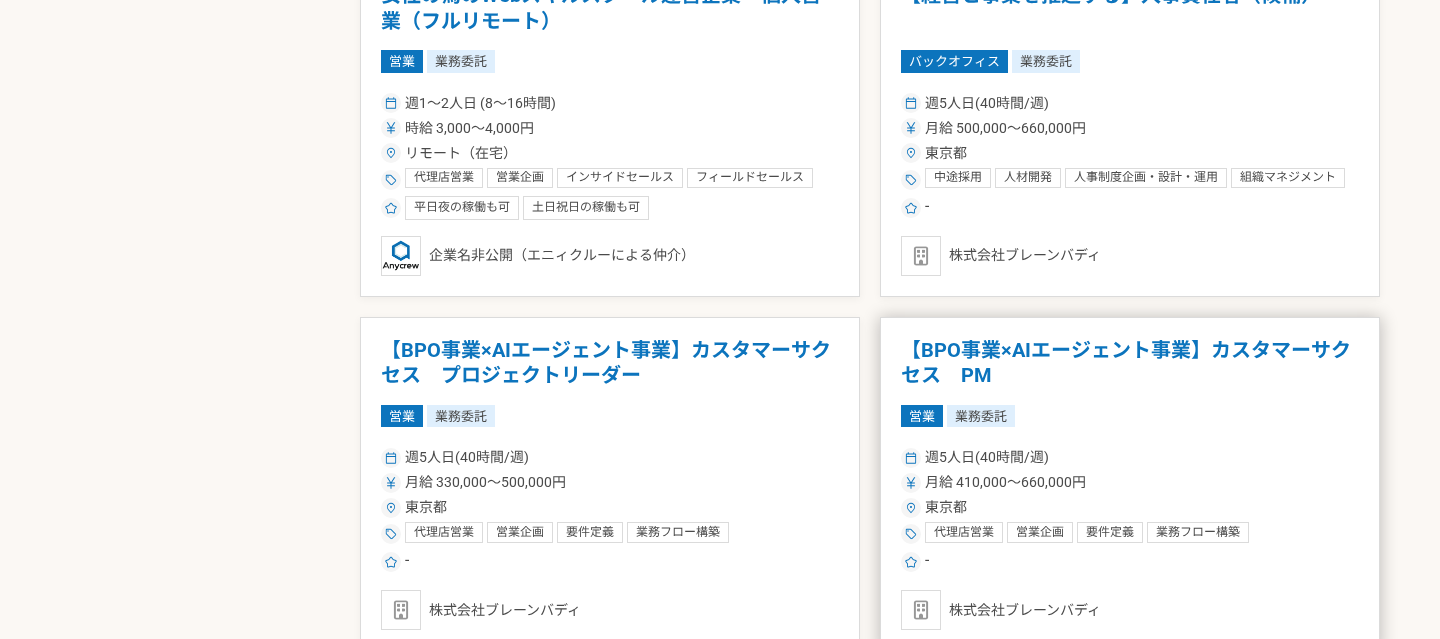click on "【BPO事業×AIエージェント事業】カスタマーサクセス　PM" at bounding box center [1130, 363] 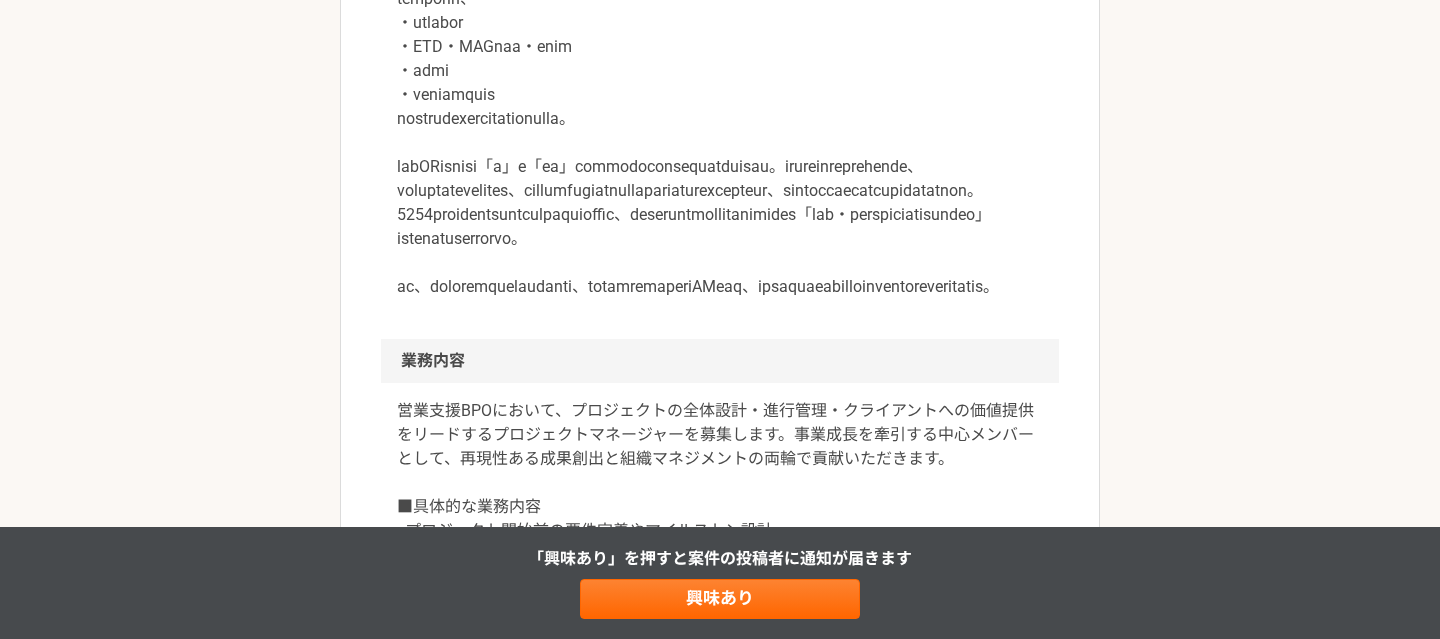 scroll, scrollTop: 900, scrollLeft: 0, axis: vertical 